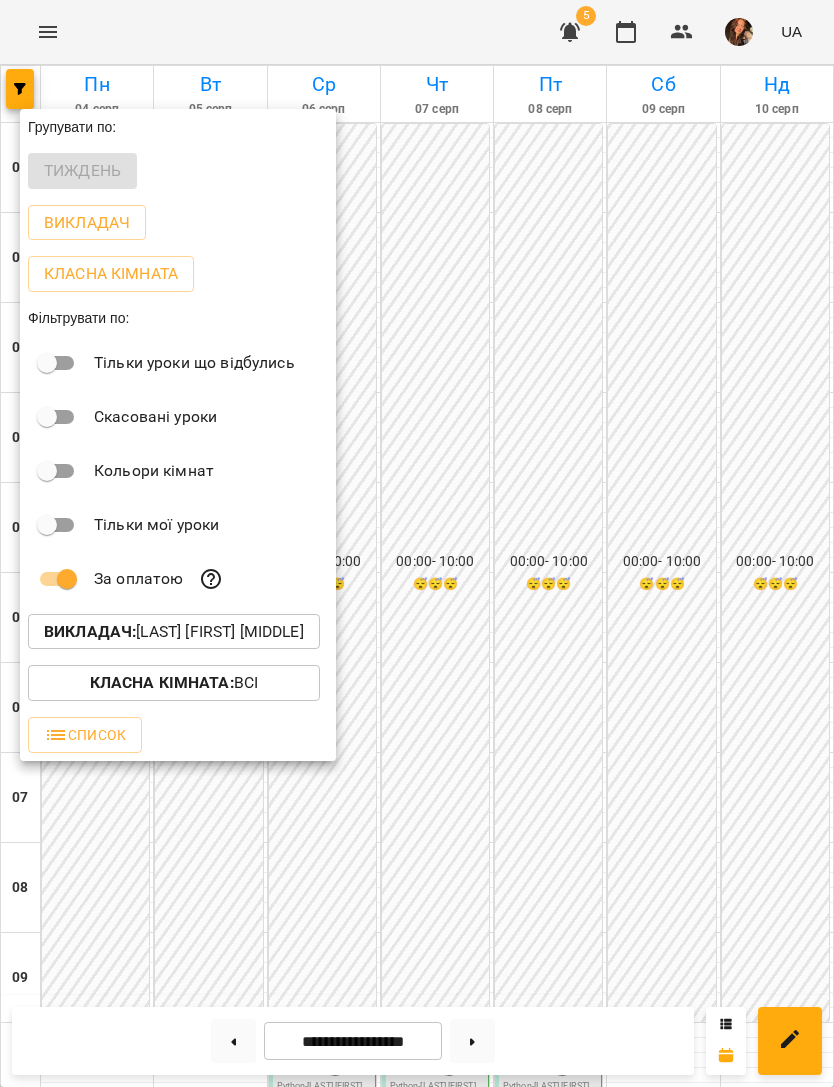 scroll, scrollTop: 0, scrollLeft: 0, axis: both 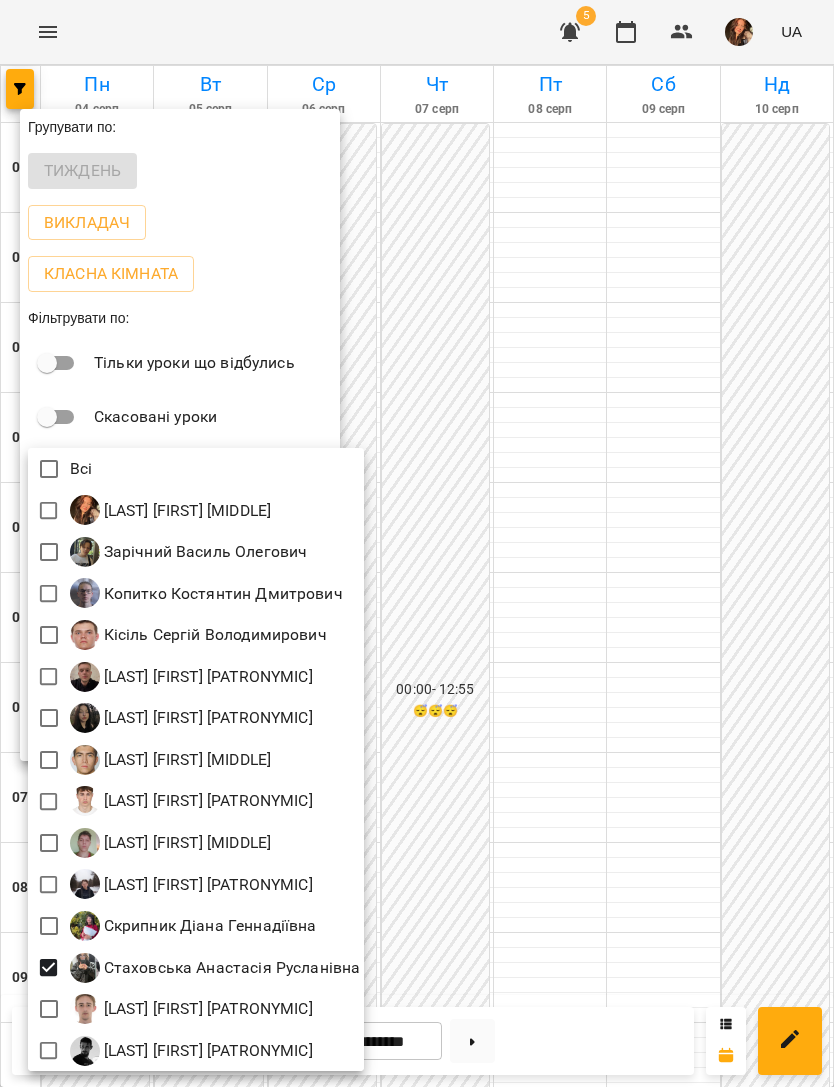 click at bounding box center [417, 543] 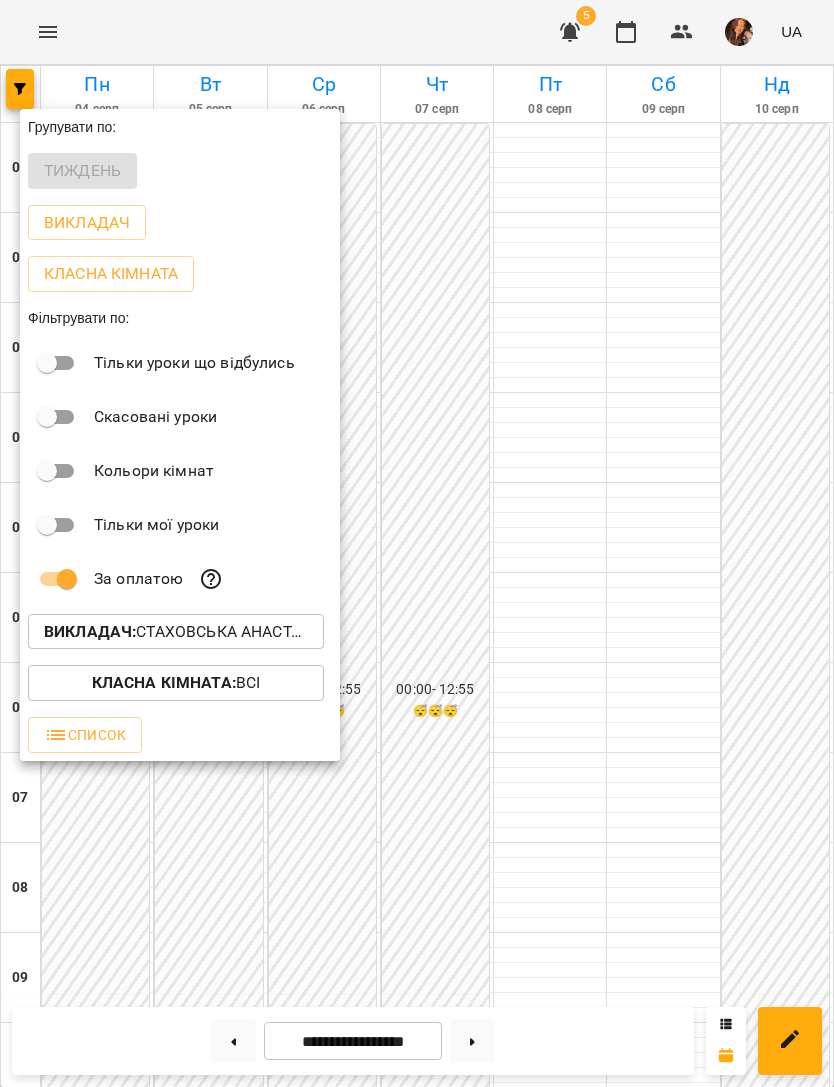 click at bounding box center [417, 543] 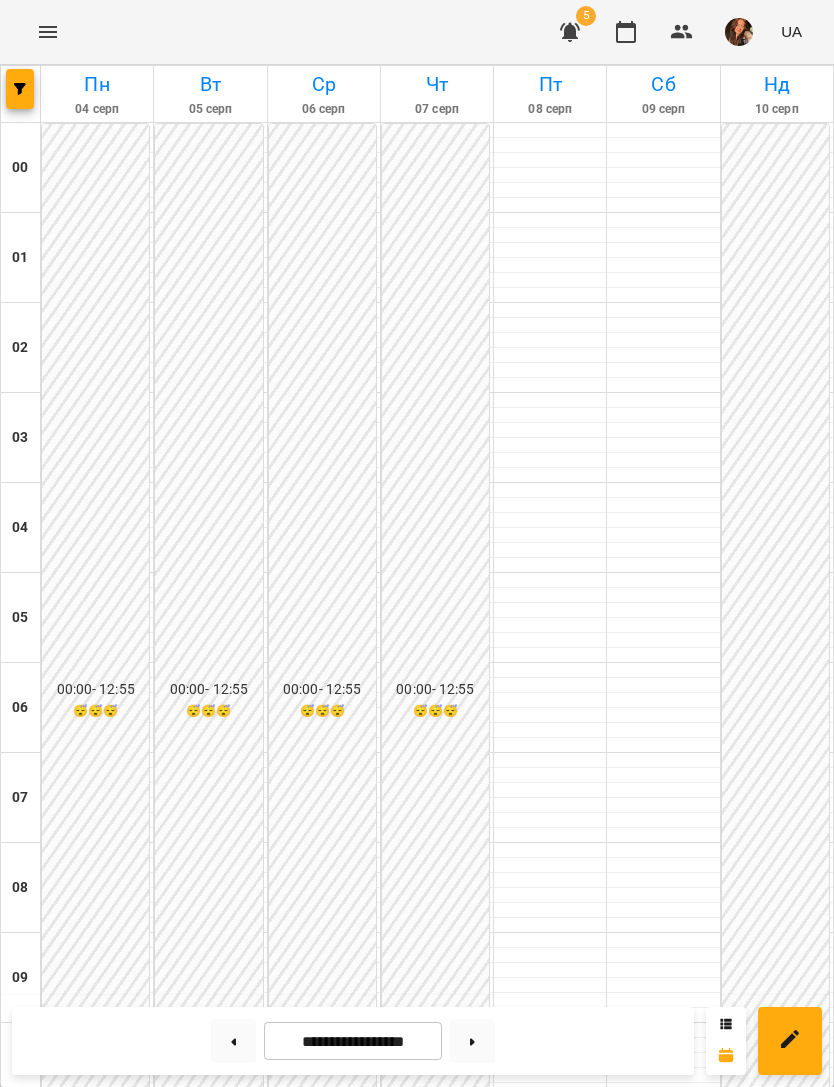 scroll, scrollTop: 1107, scrollLeft: 0, axis: vertical 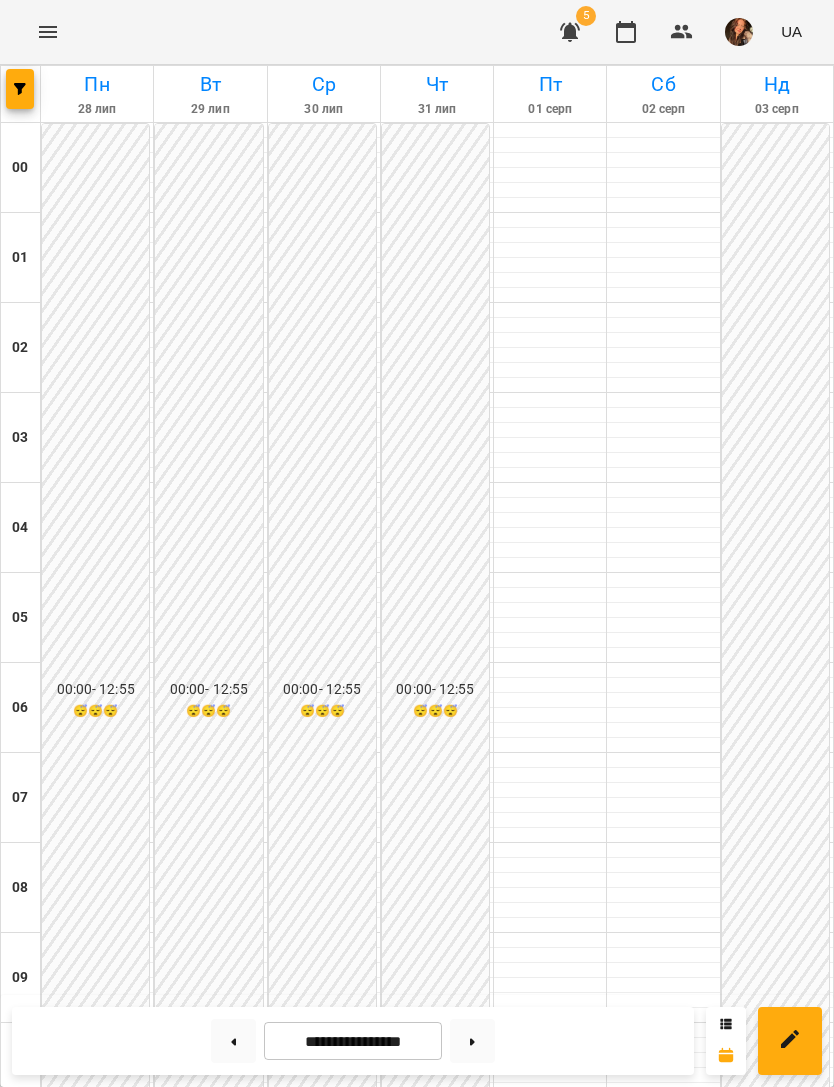 click at bounding box center (472, 1041) 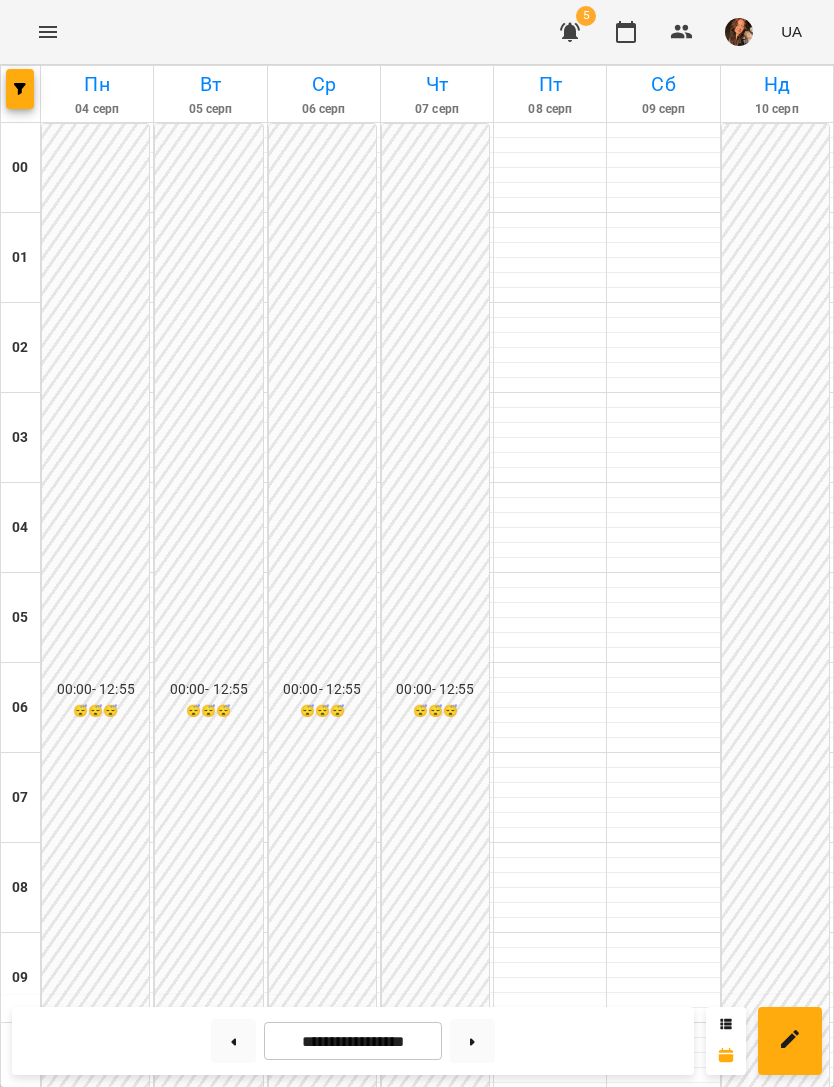 click at bounding box center [109, 1594] 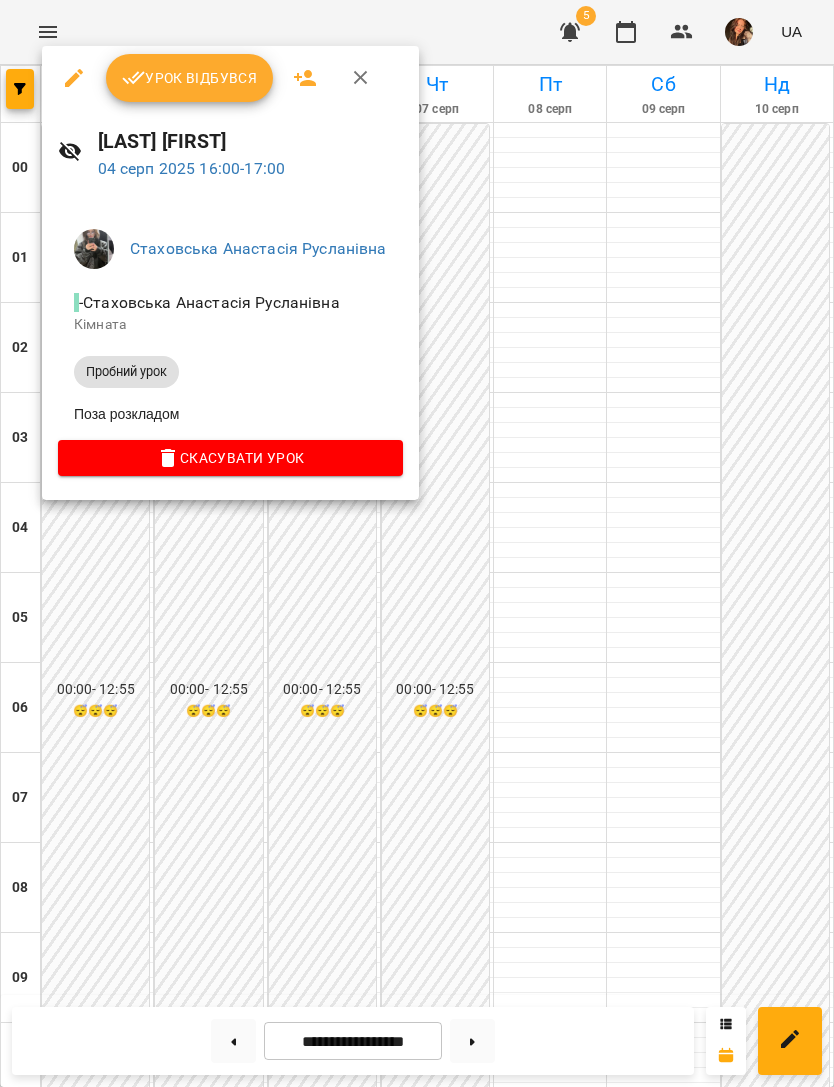 click 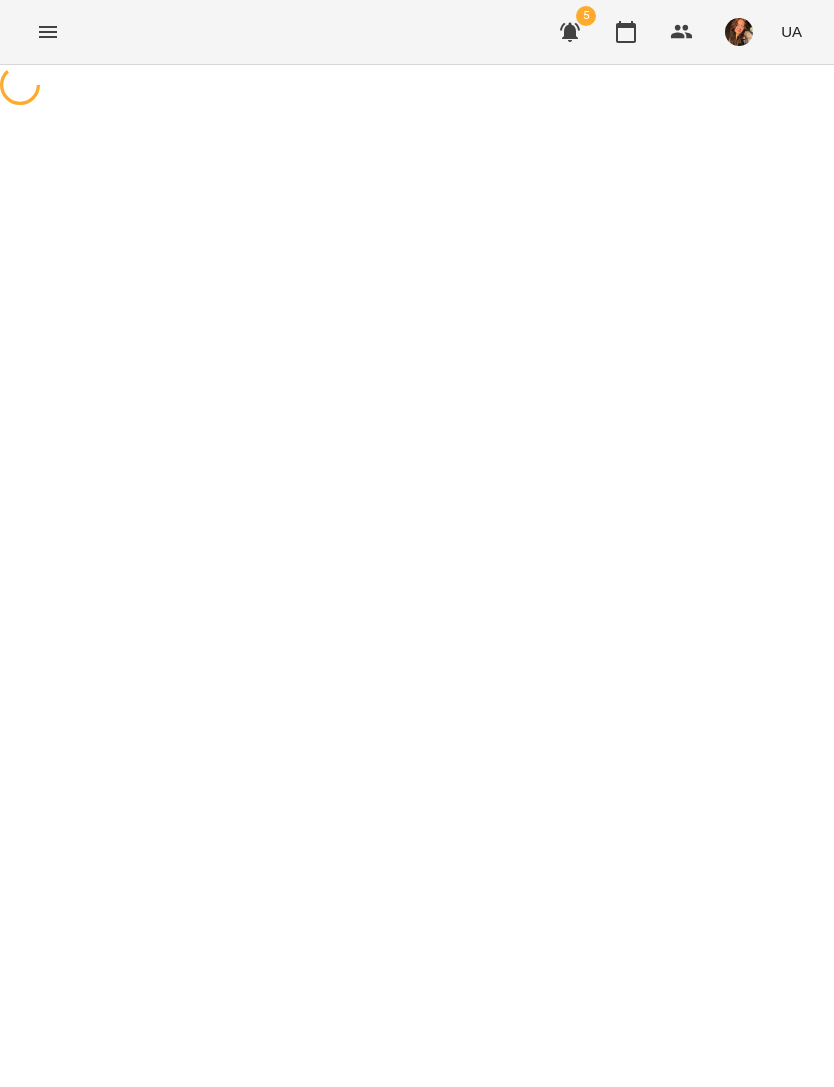 select on "**********" 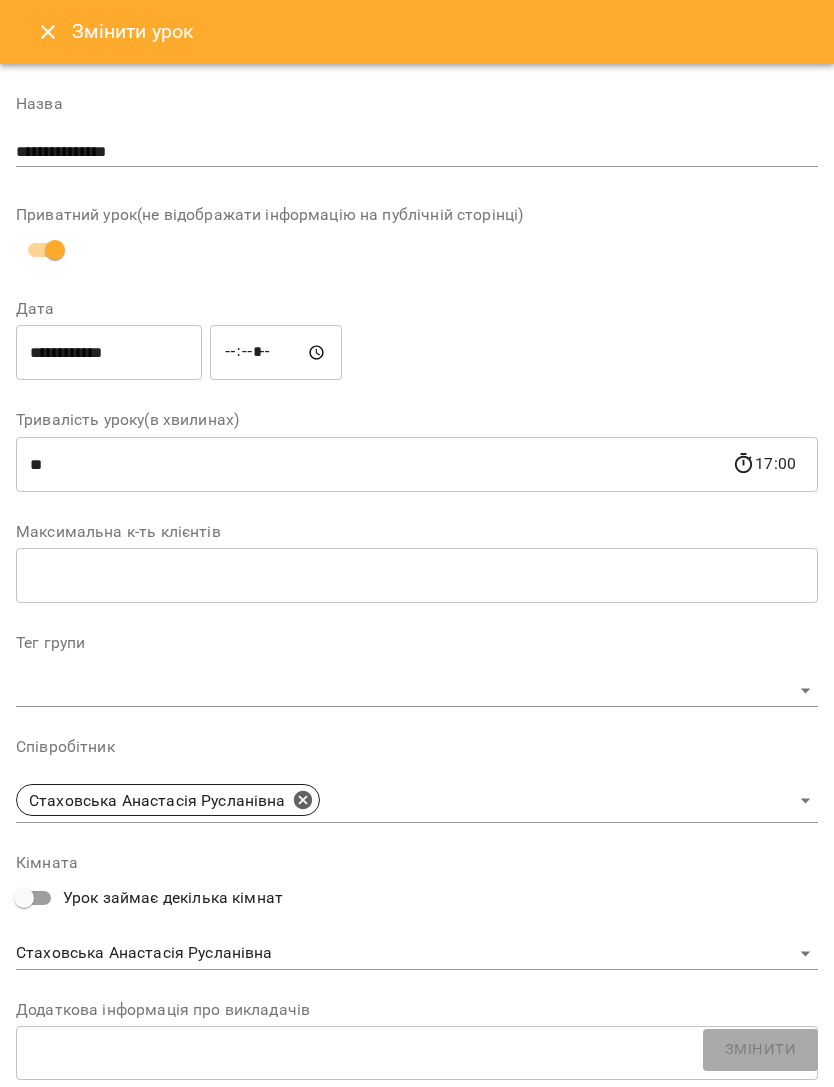 click on "**********" at bounding box center (109, 353) 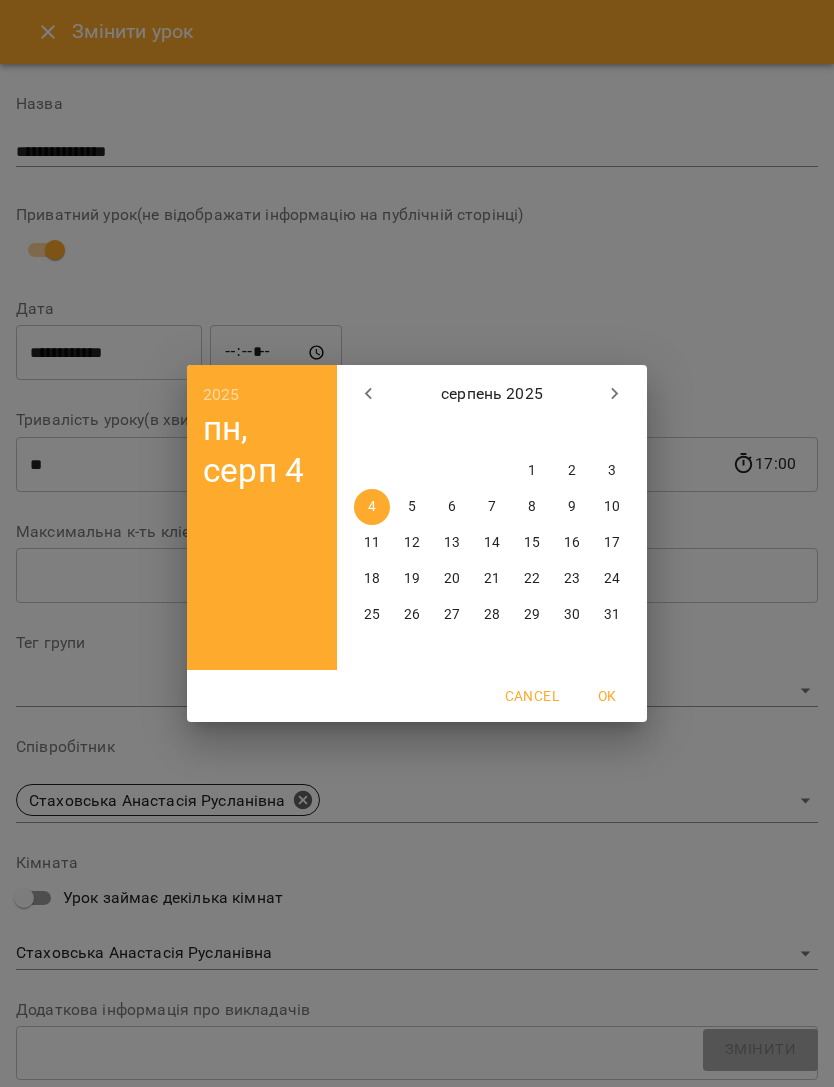 click on "5" at bounding box center (412, 507) 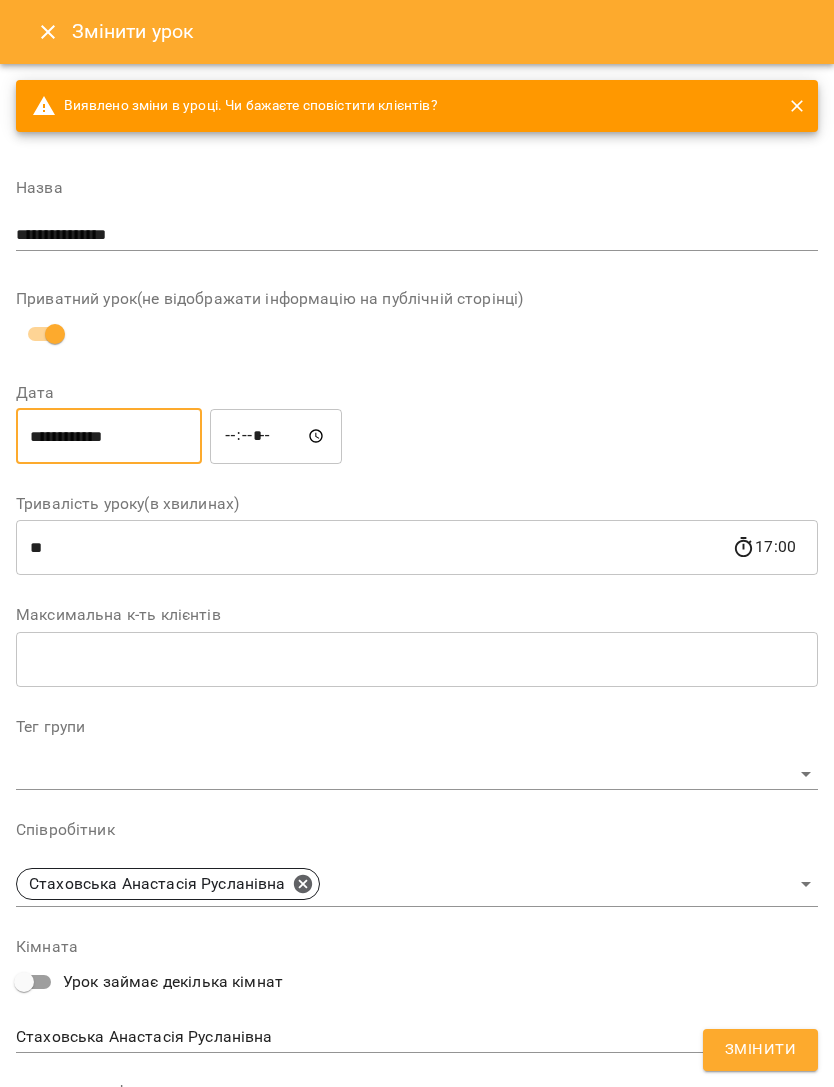 click on "*****" at bounding box center [276, 436] 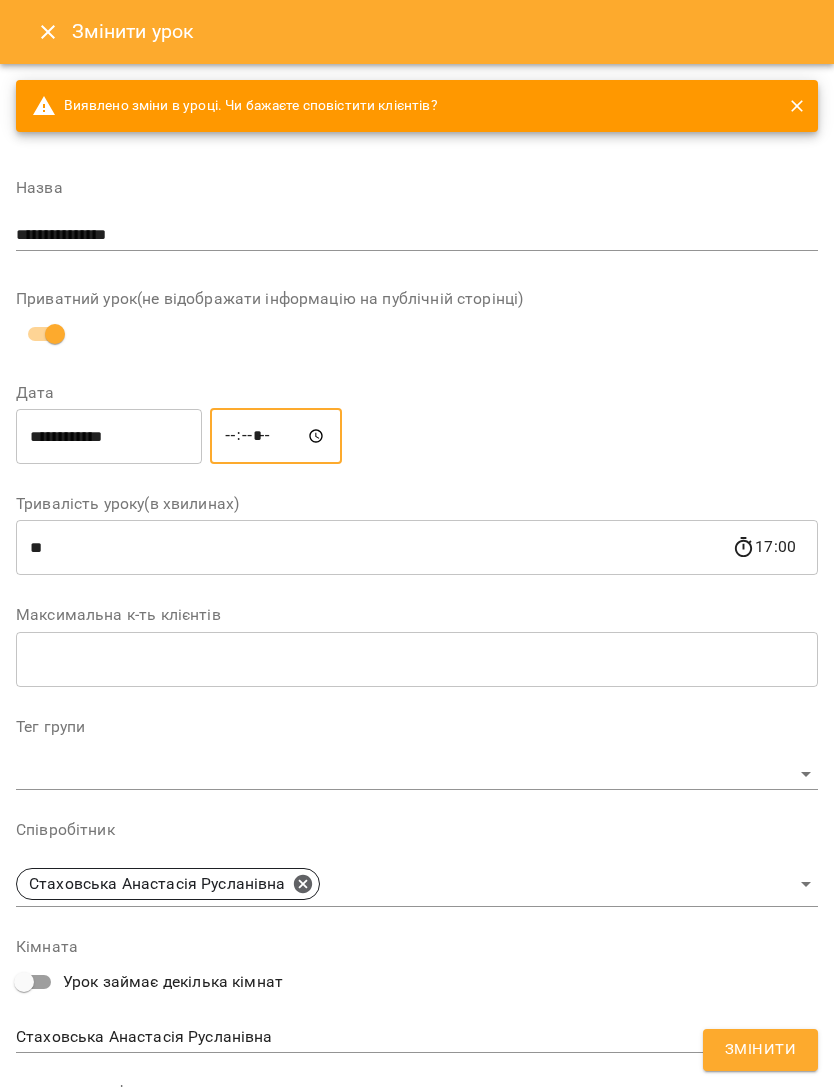 type on "*****" 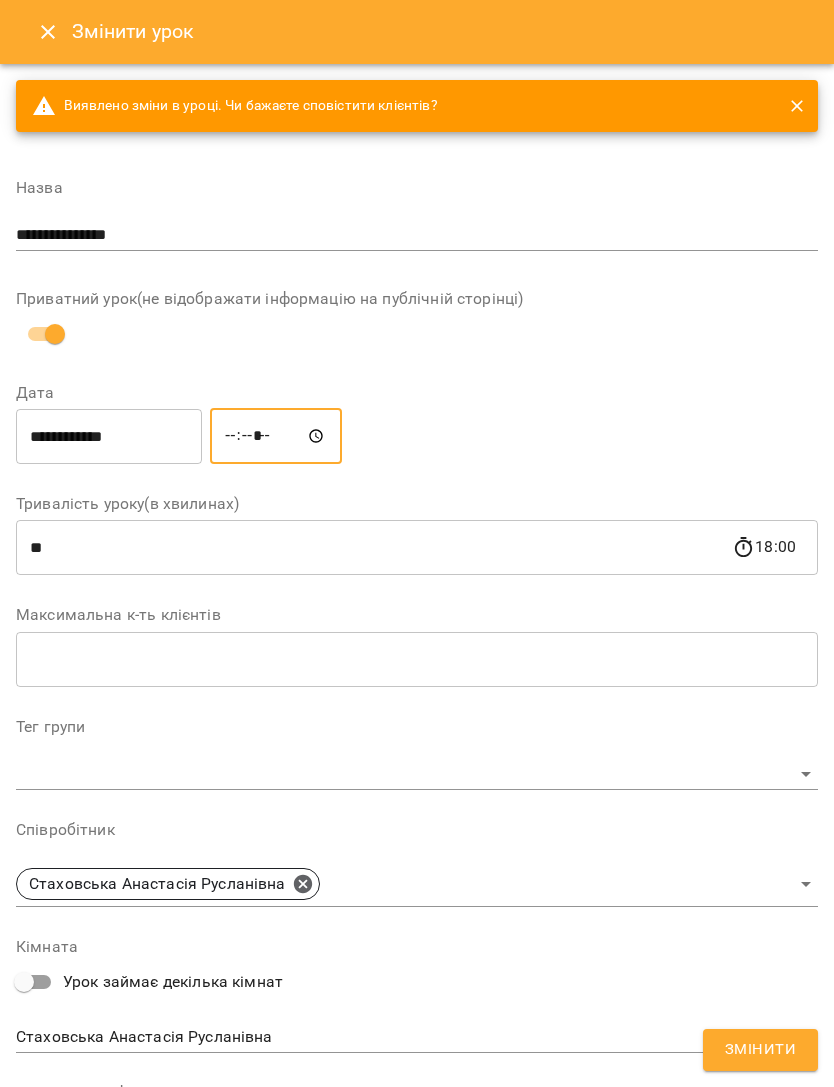 click on "Змінити" at bounding box center [760, 1050] 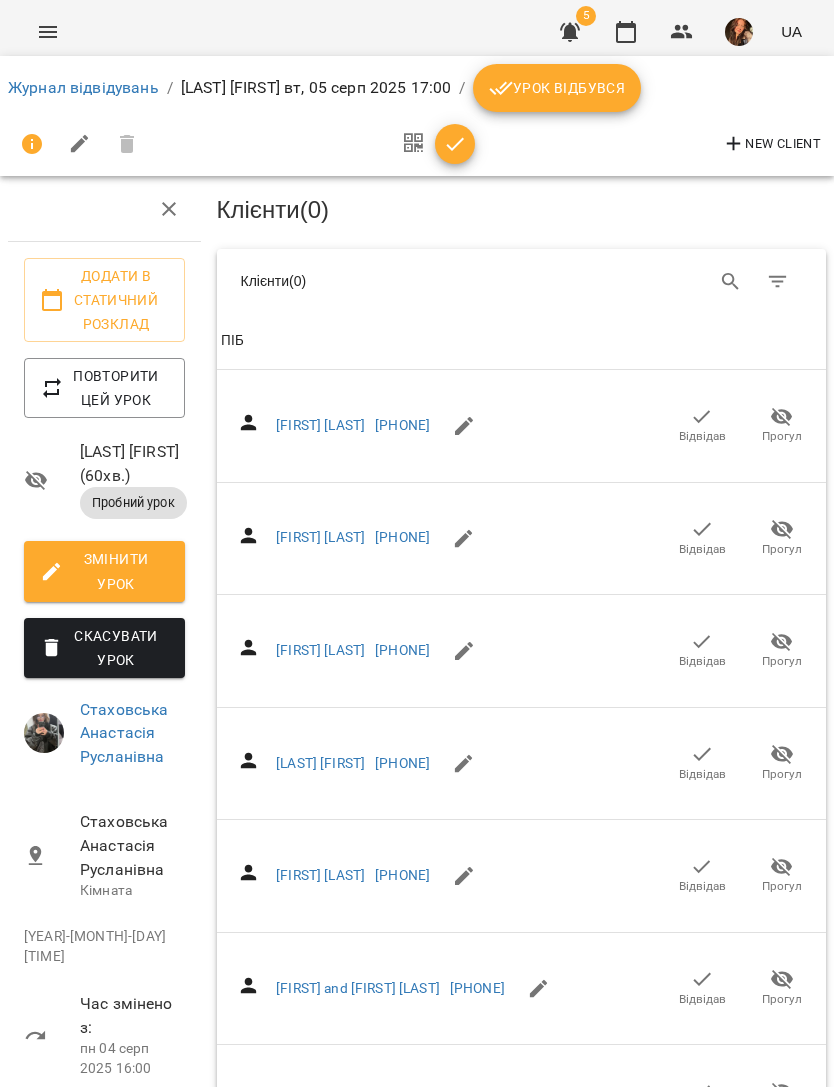 click on "Журнал відвідувань" at bounding box center (83, 87) 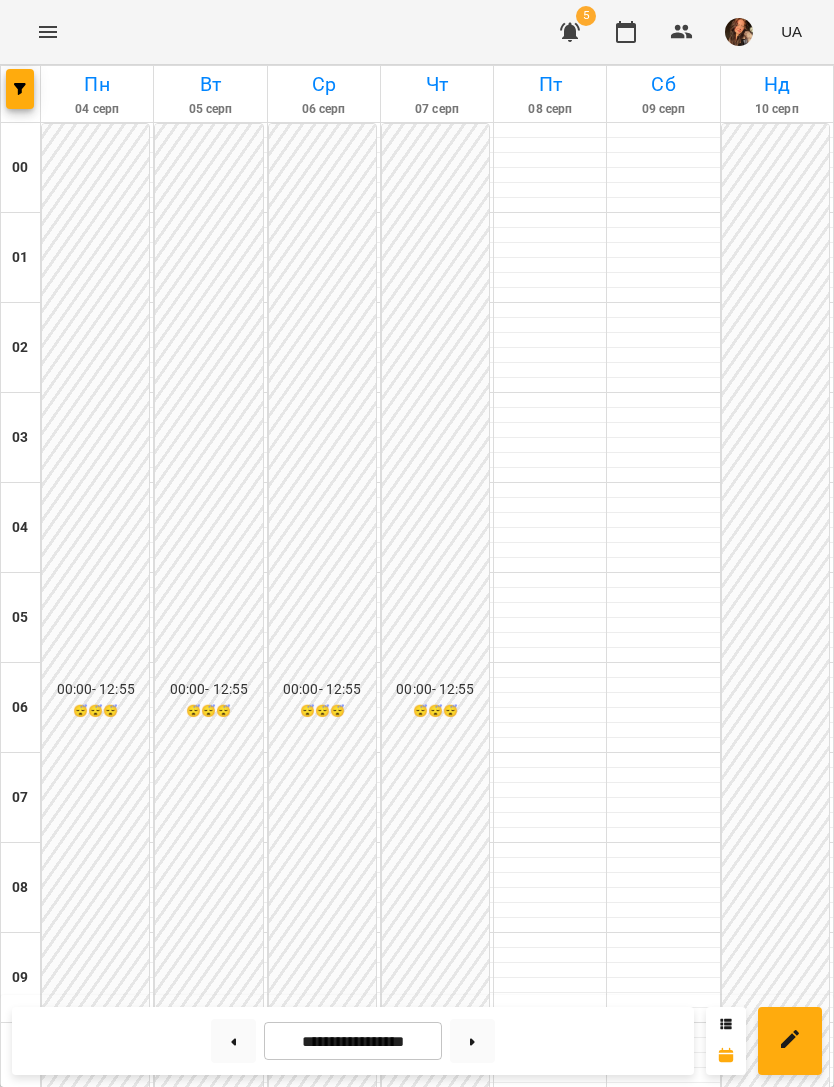scroll, scrollTop: 1114, scrollLeft: 0, axis: vertical 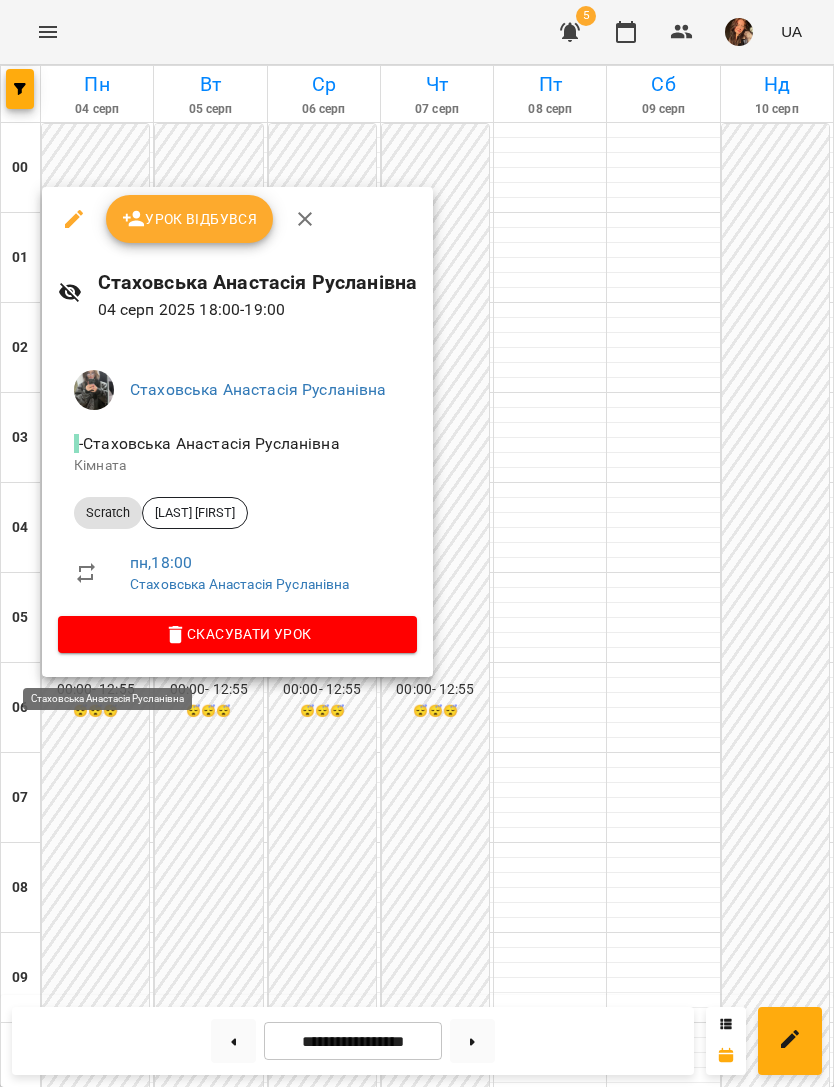 click 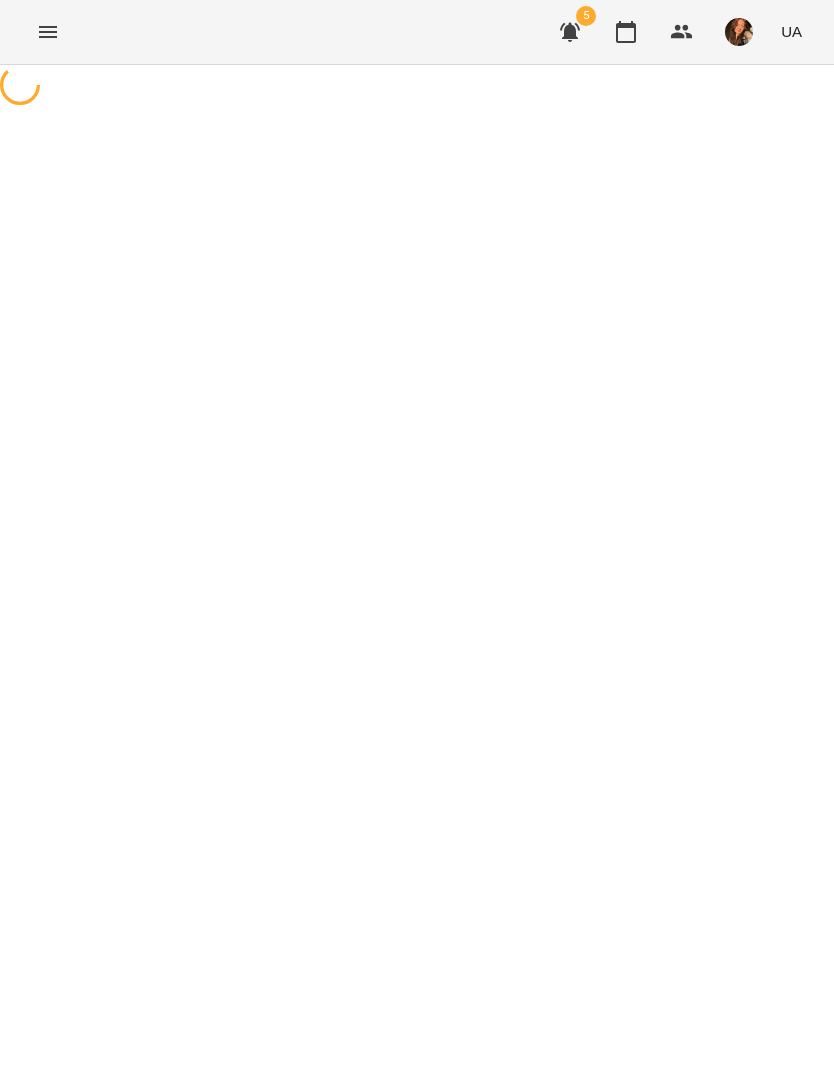 select on "*******" 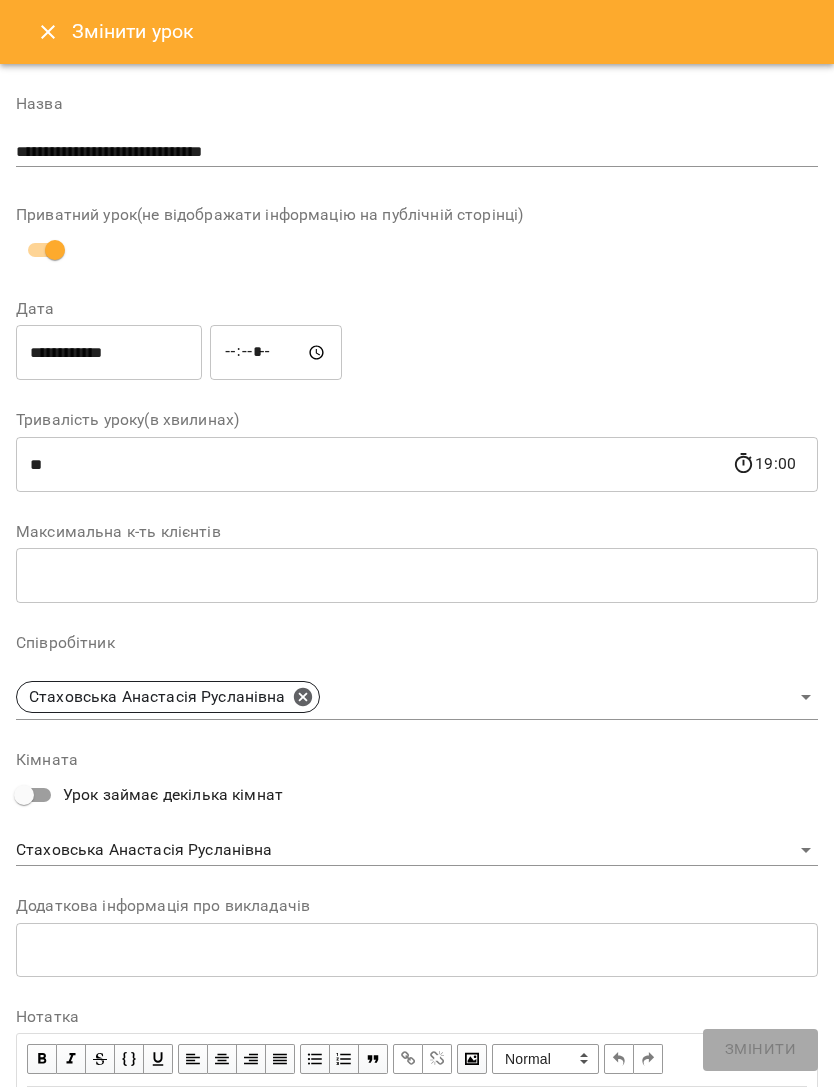 click on "**********" at bounding box center [109, 353] 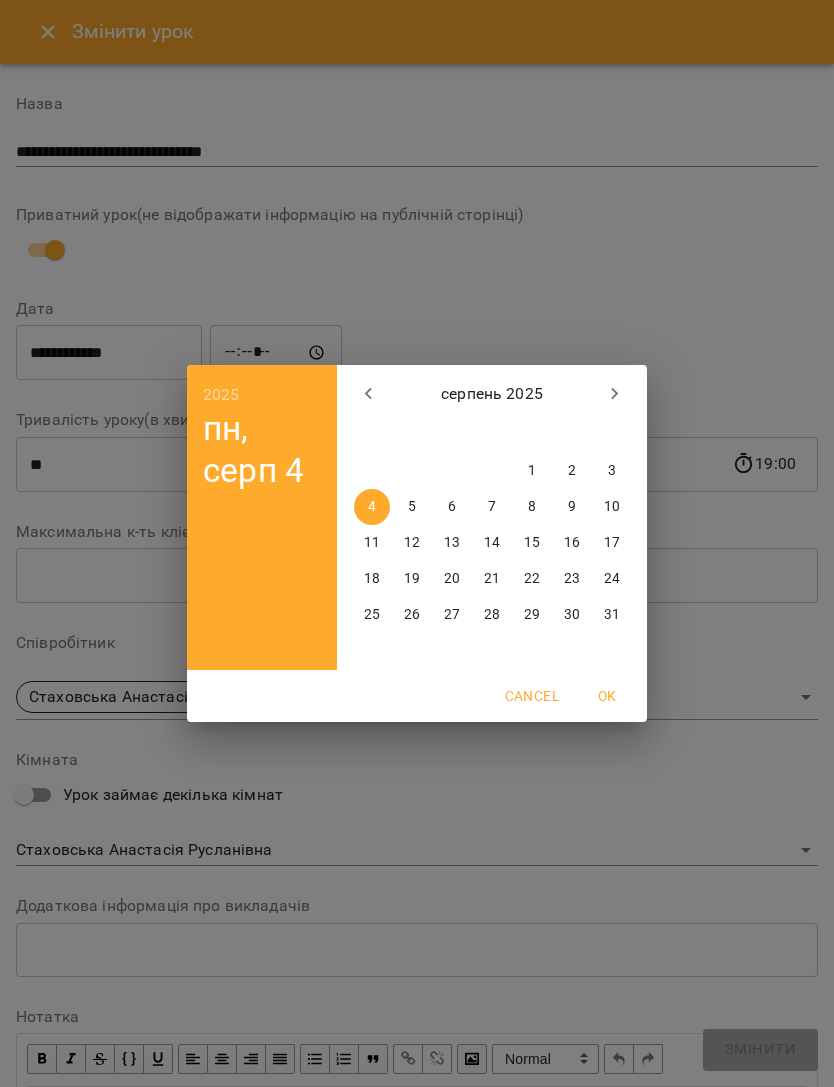 click on "2025 пн, серп 4 серпень 2025 пн вт ср чт пт сб нд 28 29 30 31 1 2 3 4 5 6 7 8 9 10 11 12 13 14 15 16 17 18 19 20 21 22 23 24 25 26 27 28 29 30 31 Cancel OK" at bounding box center (417, 543) 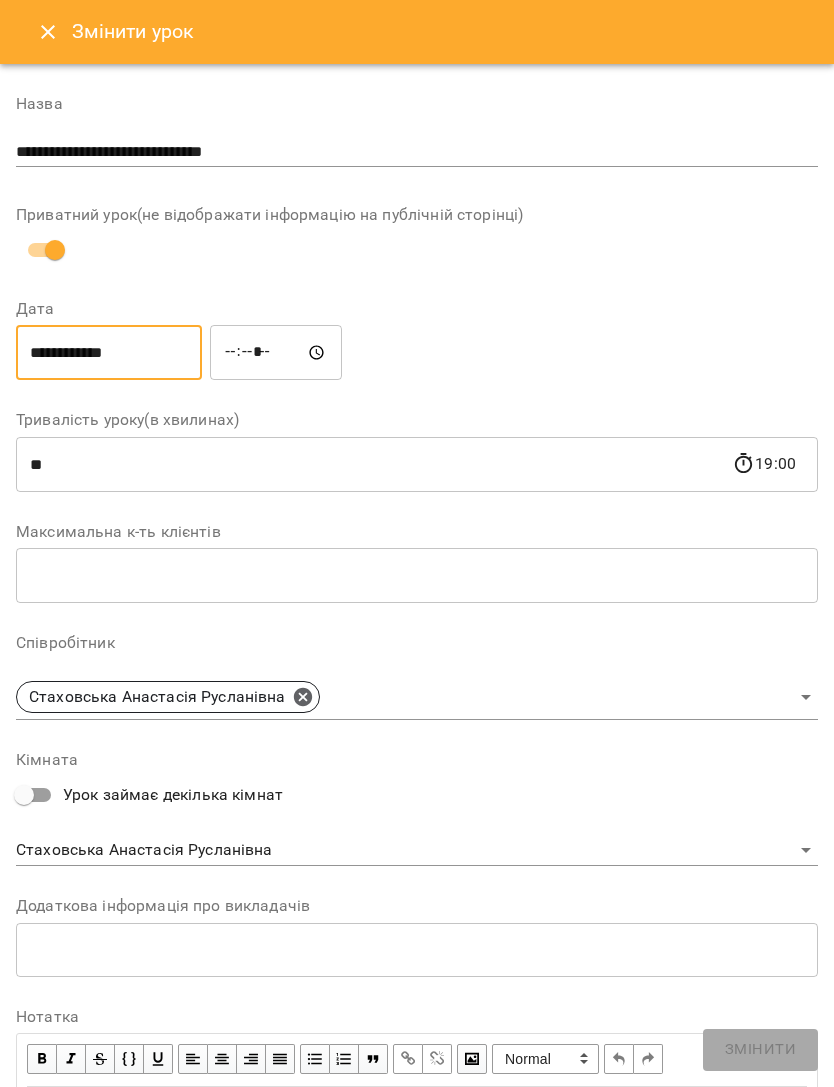 click on "*****" at bounding box center (276, 353) 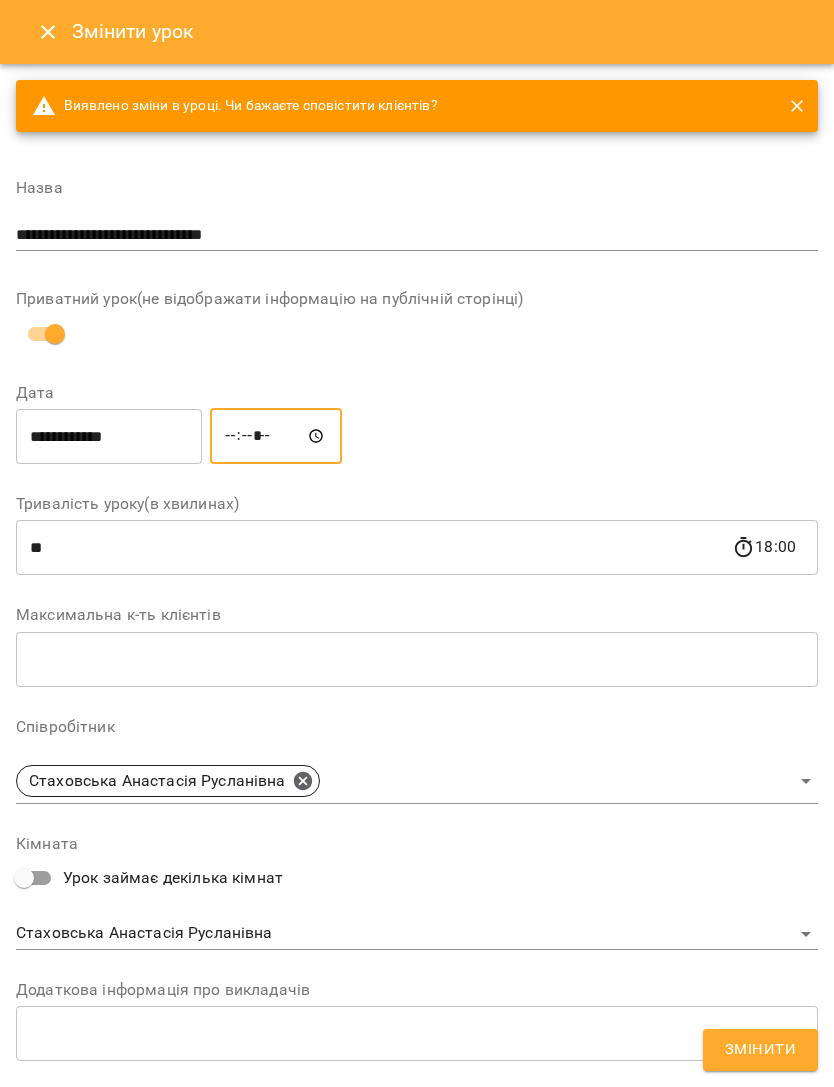 type on "*****" 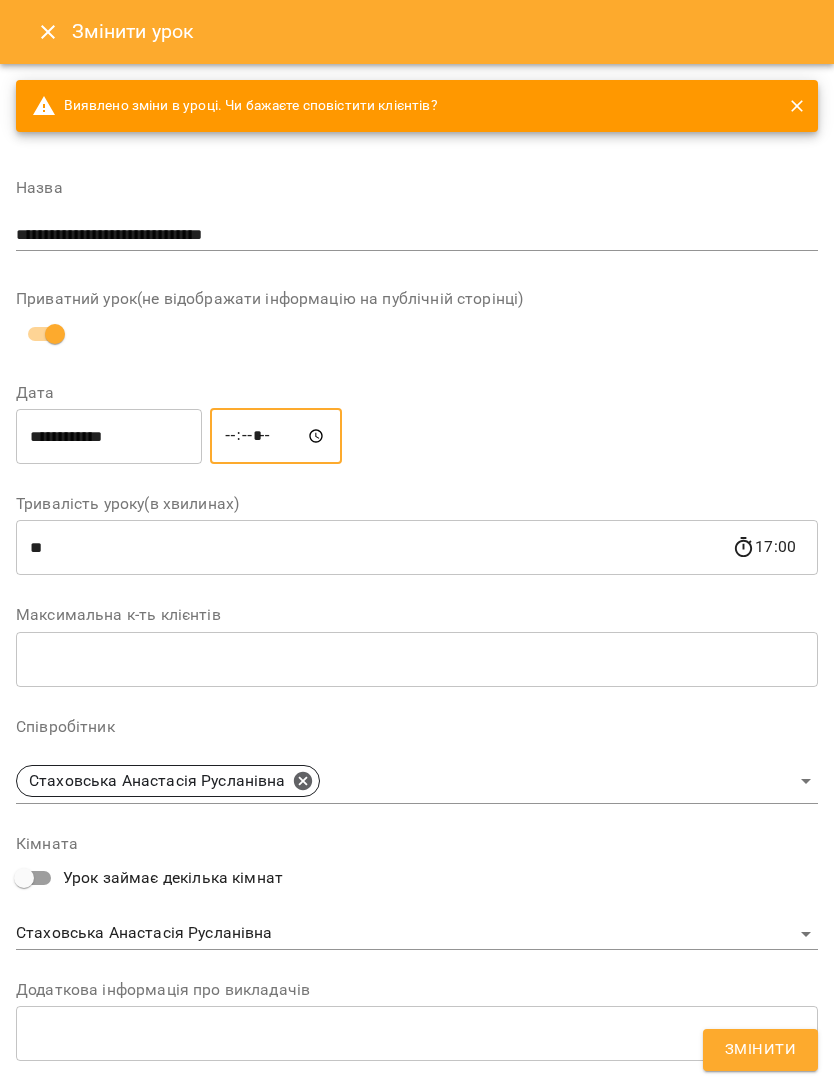 click on "Змінити" at bounding box center [760, 1050] 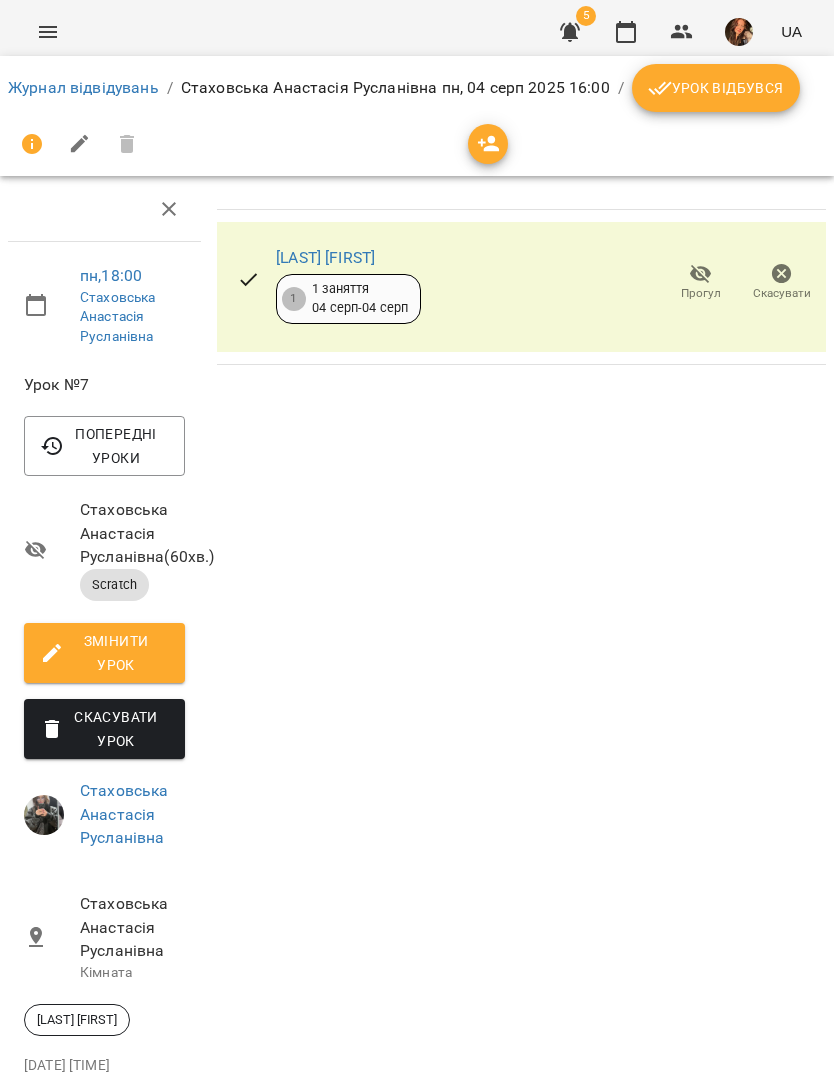 click on "Журнал відвідувань" at bounding box center [83, 87] 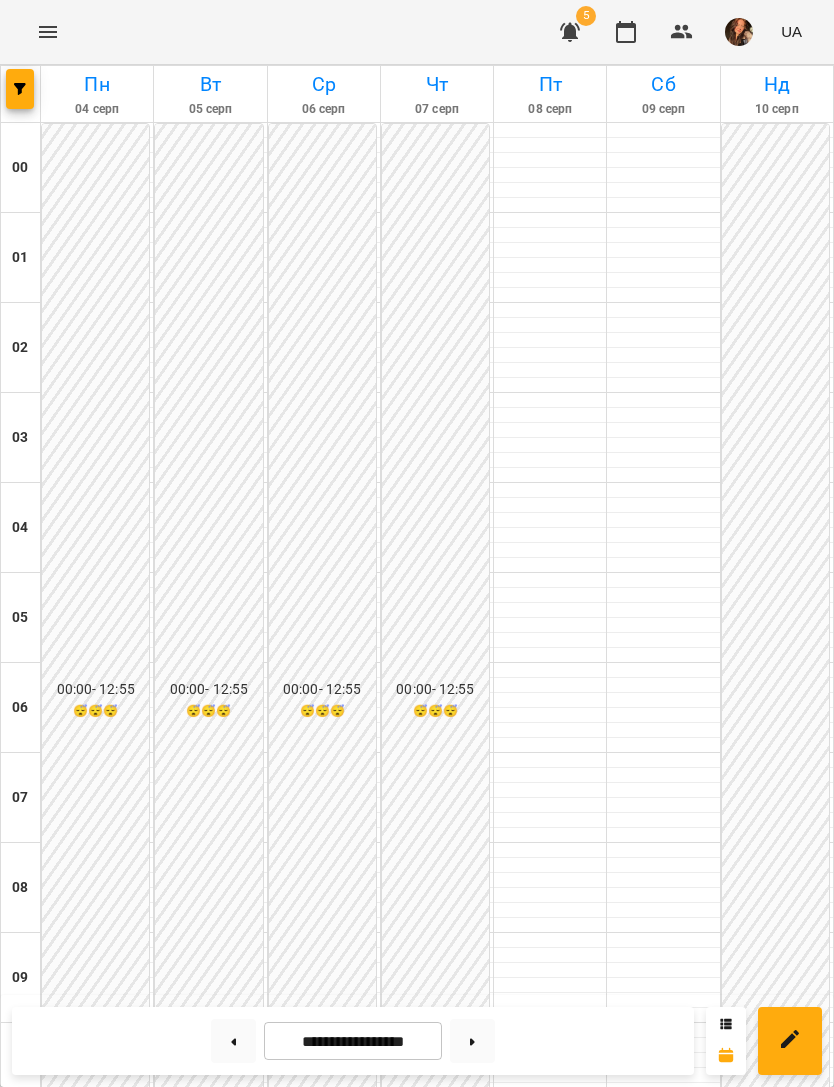scroll, scrollTop: 1158, scrollLeft: 0, axis: vertical 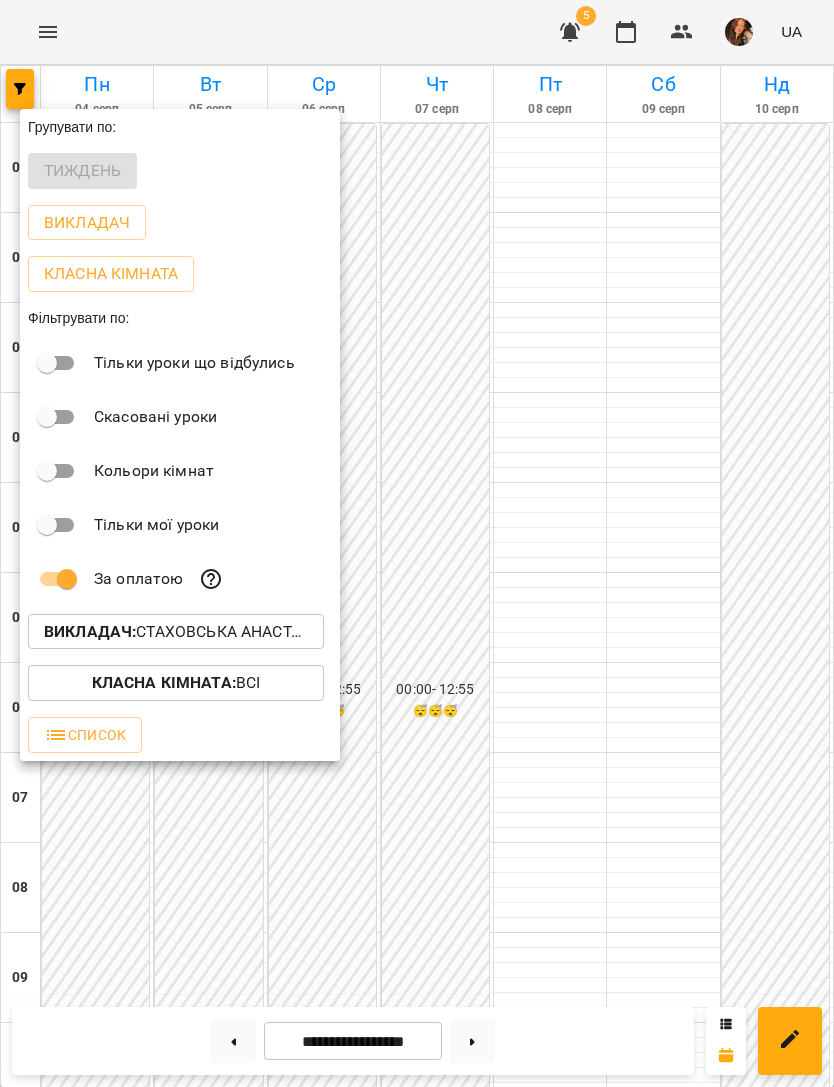 click on "Викладач : [LAST] [FIRST] [PATRONYMIC]" at bounding box center (176, 632) 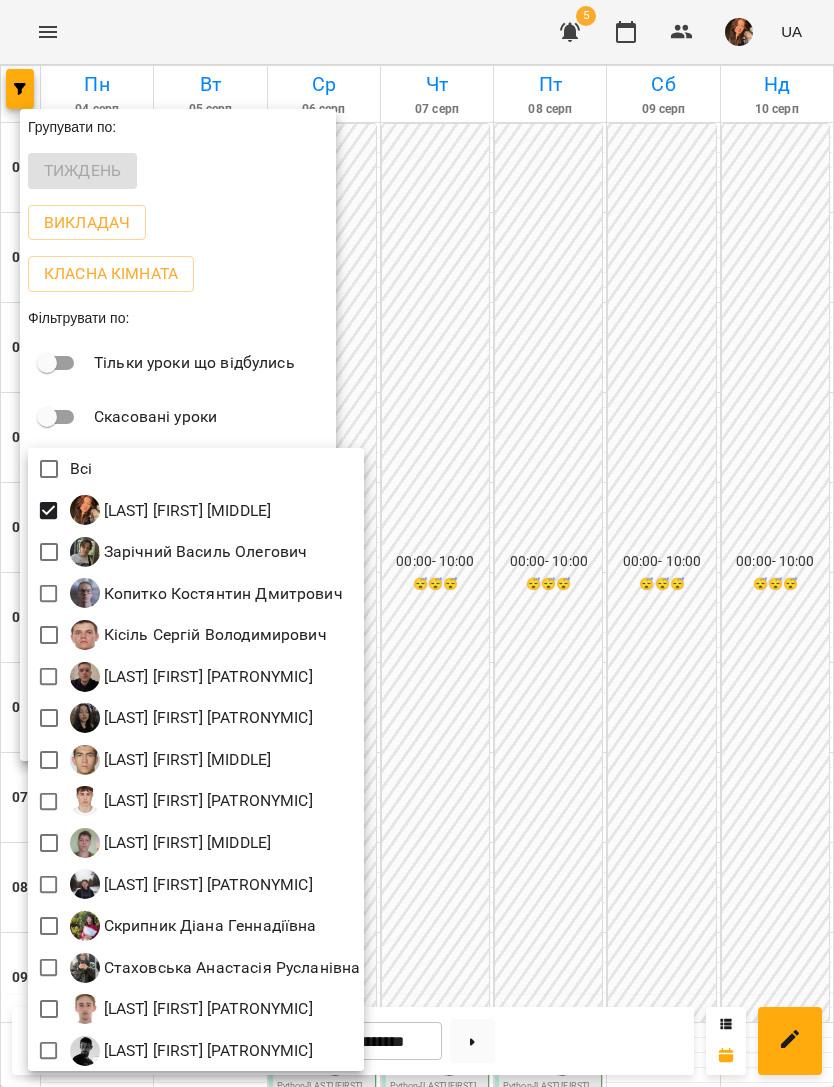 click at bounding box center [417, 543] 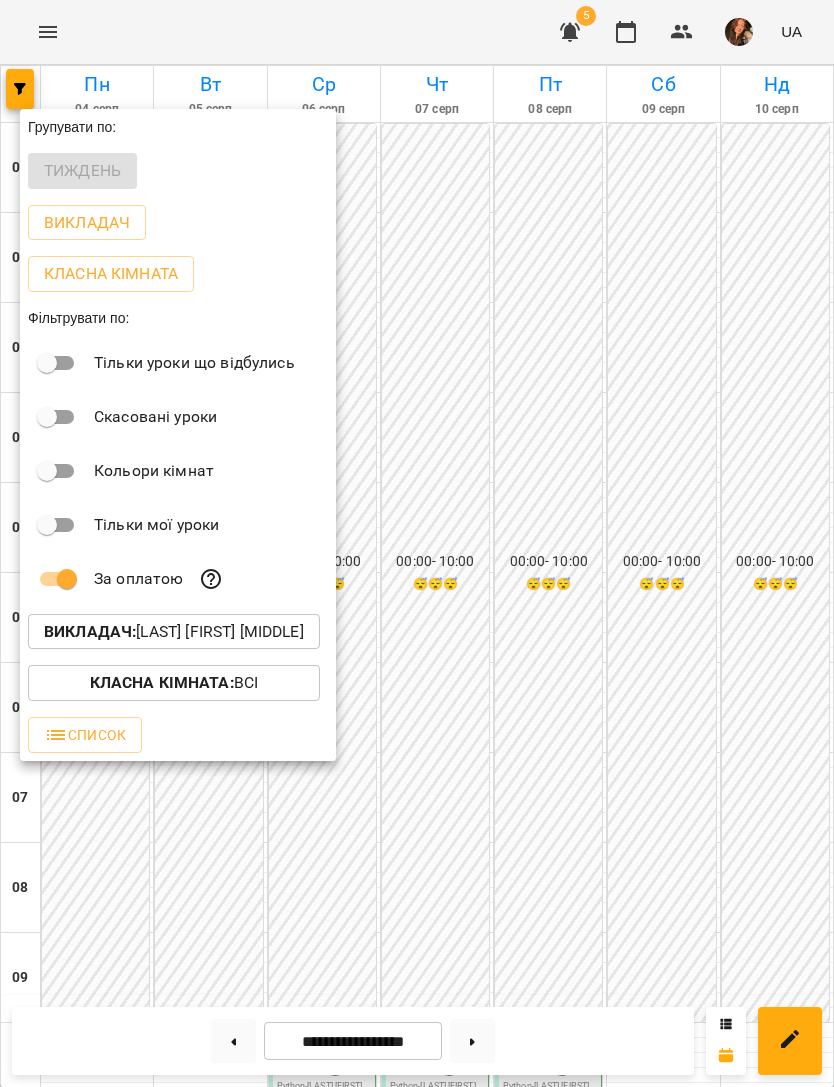 click at bounding box center (417, 543) 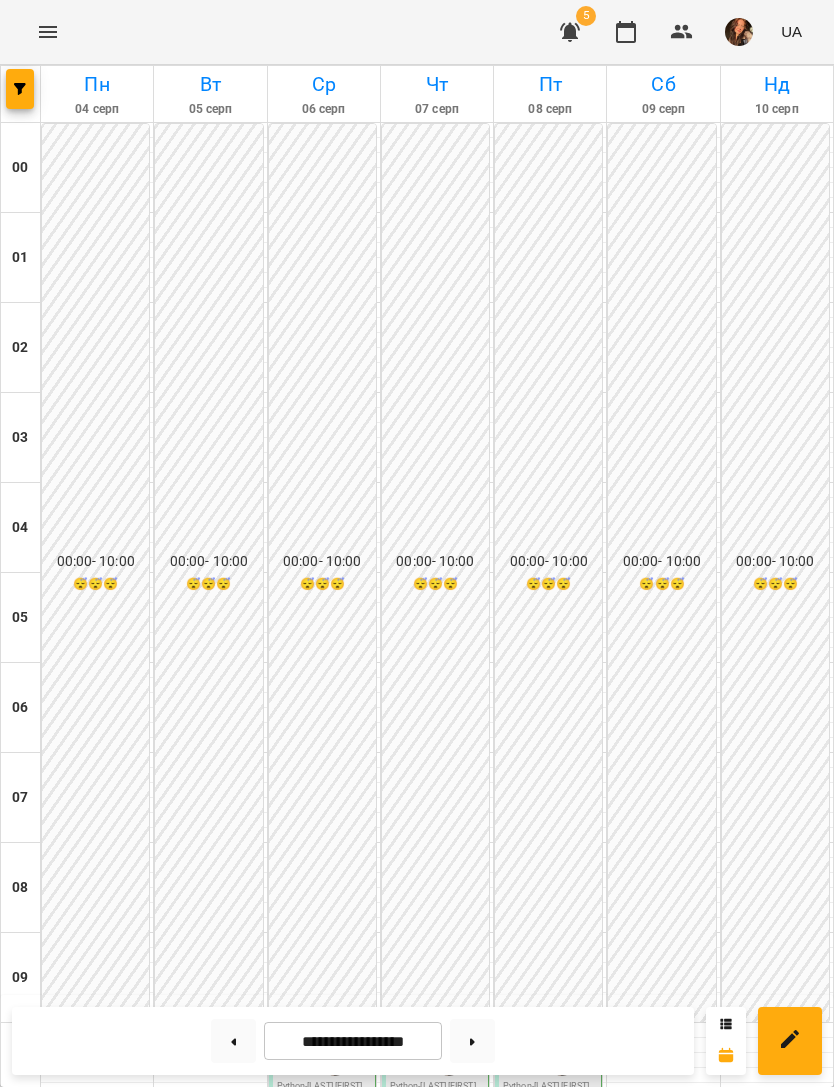 scroll, scrollTop: 790, scrollLeft: 0, axis: vertical 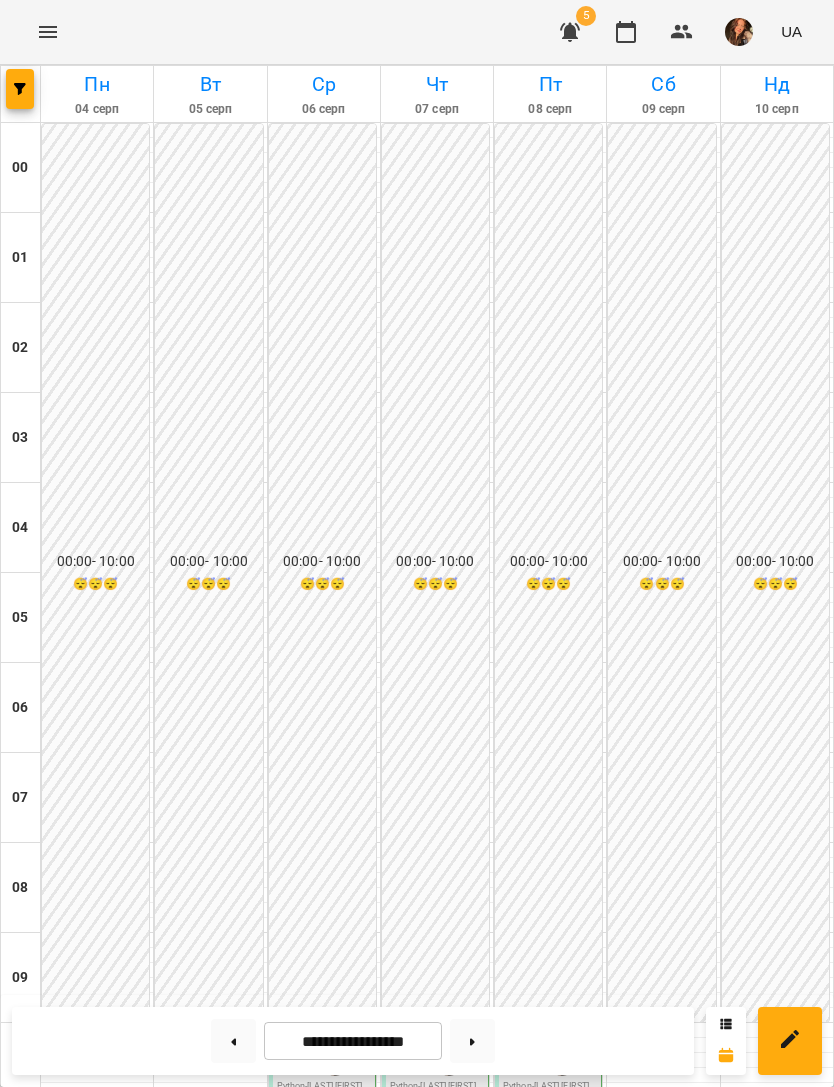 click at bounding box center [109, 1241] 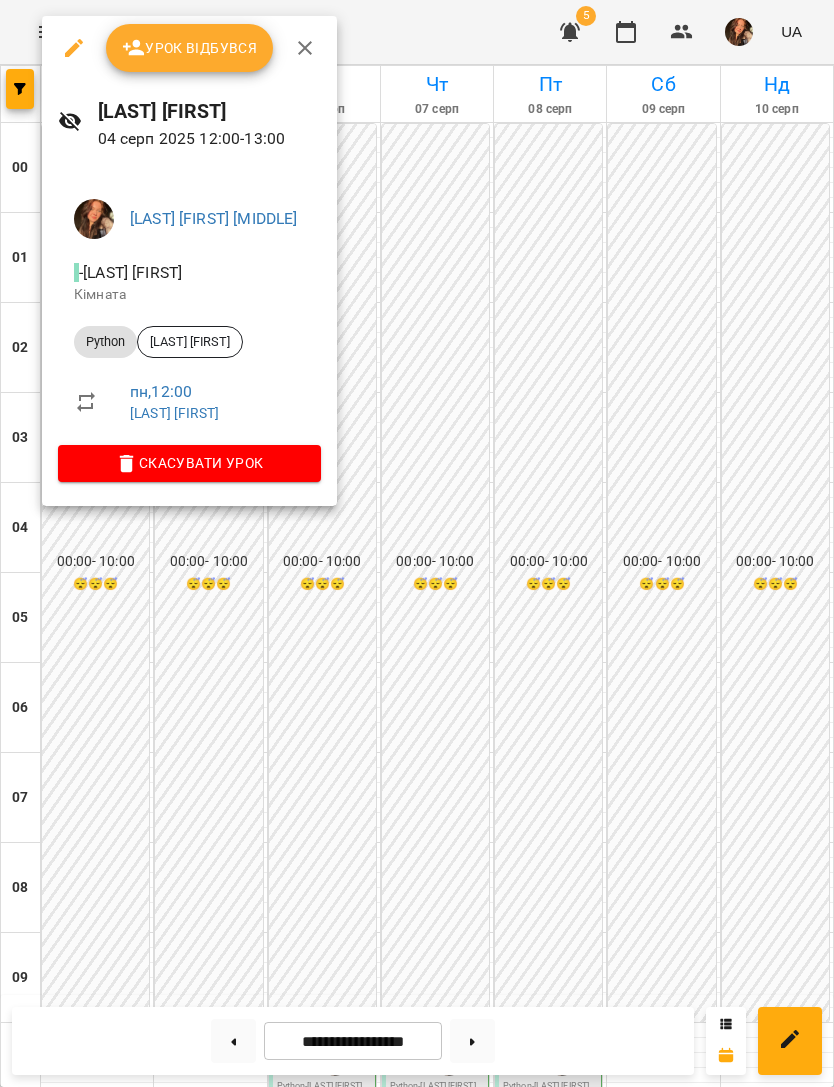 click at bounding box center (74, 48) 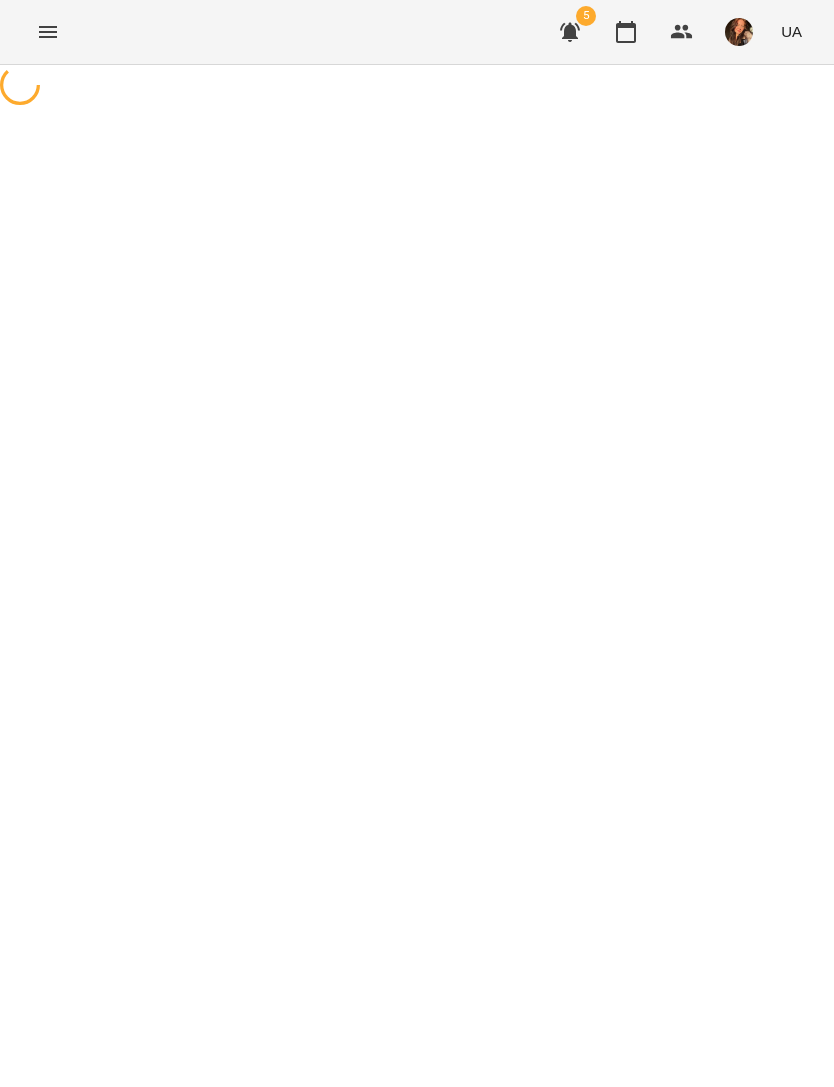 select on "******" 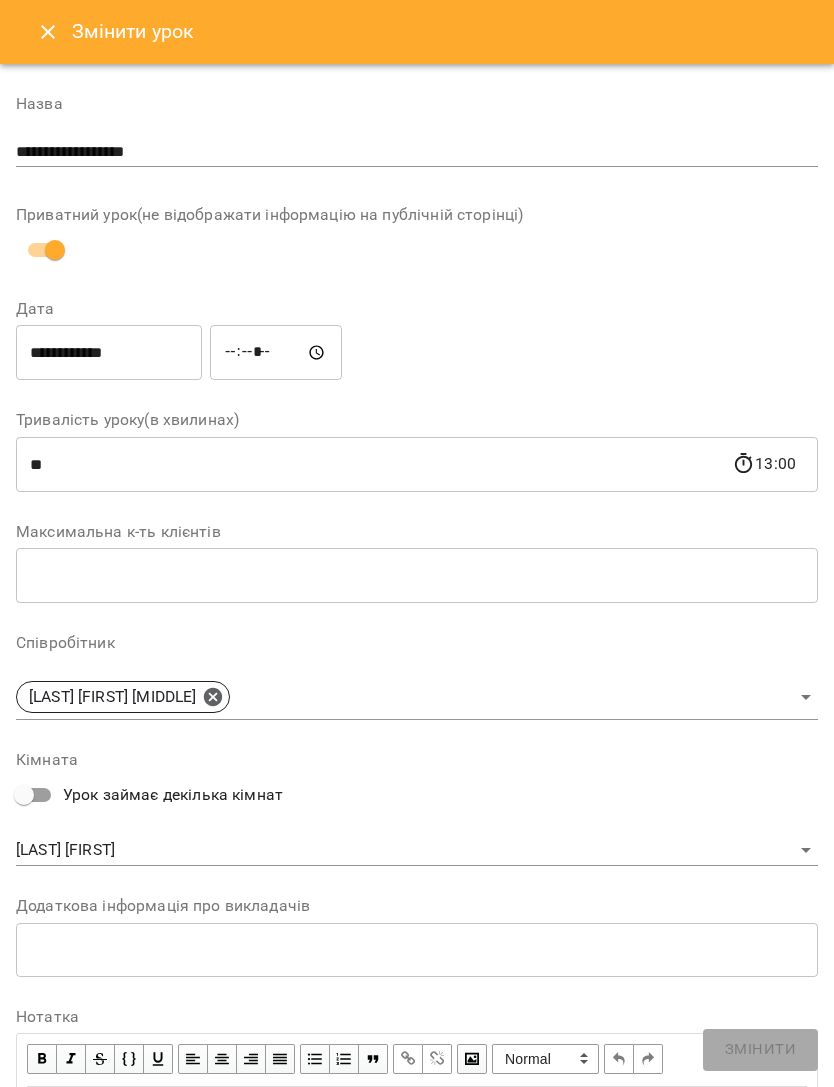 click on "**********" at bounding box center [109, 353] 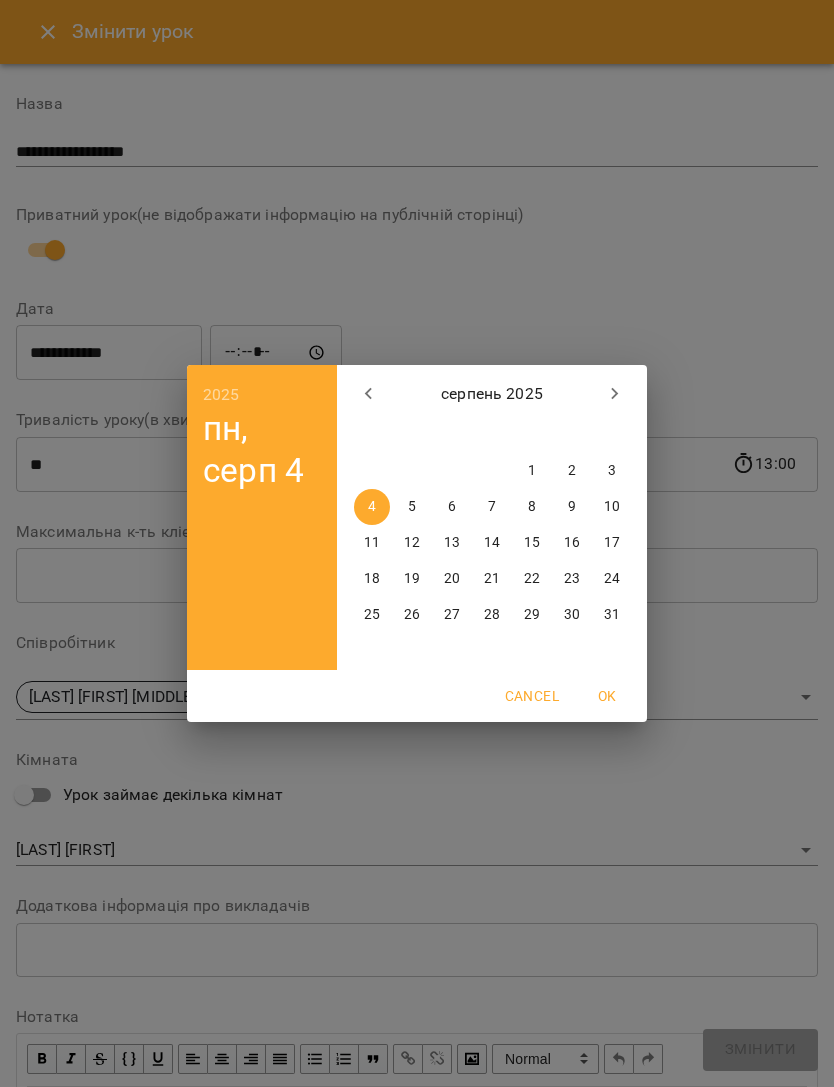 click on "9" at bounding box center (572, 507) 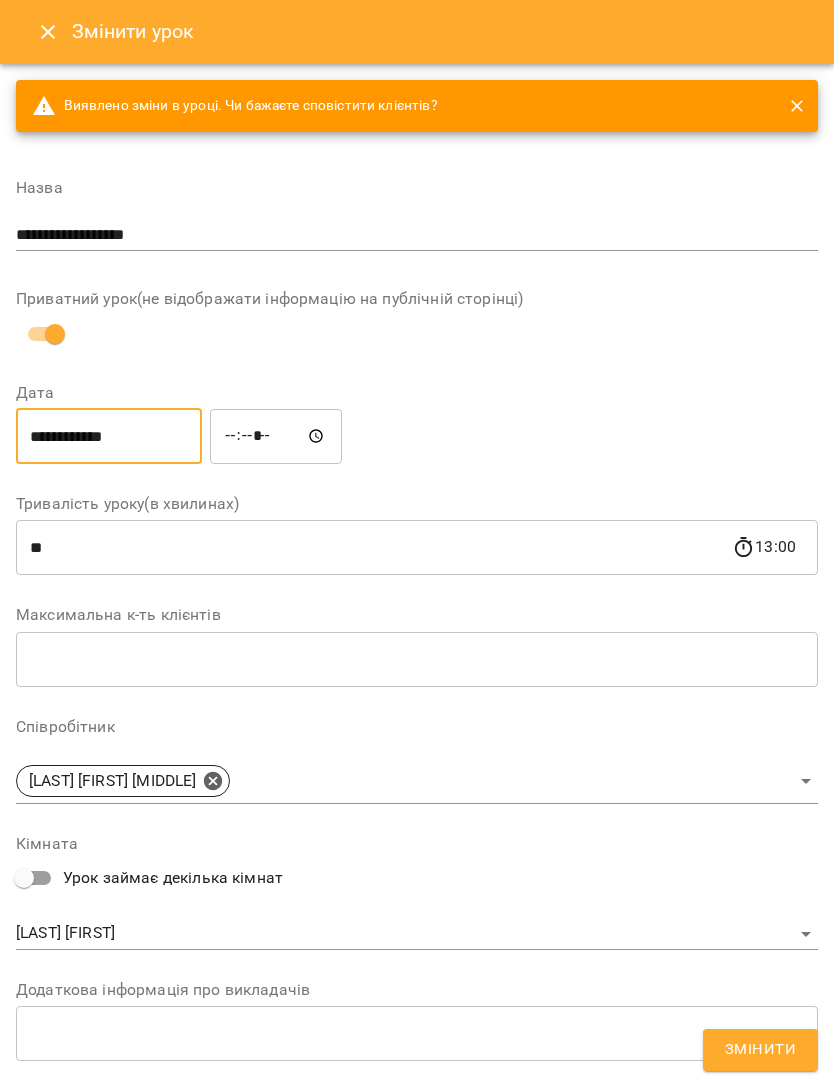 click on "*****" at bounding box center [276, 436] 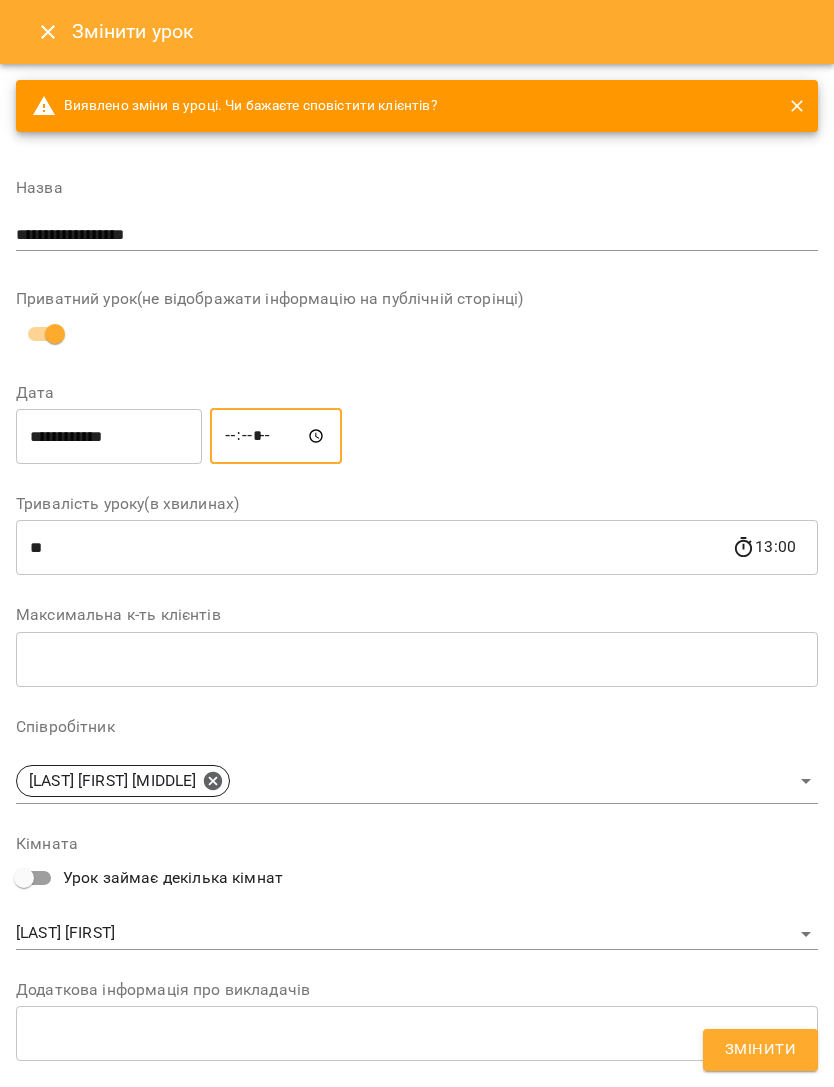 type on "*****" 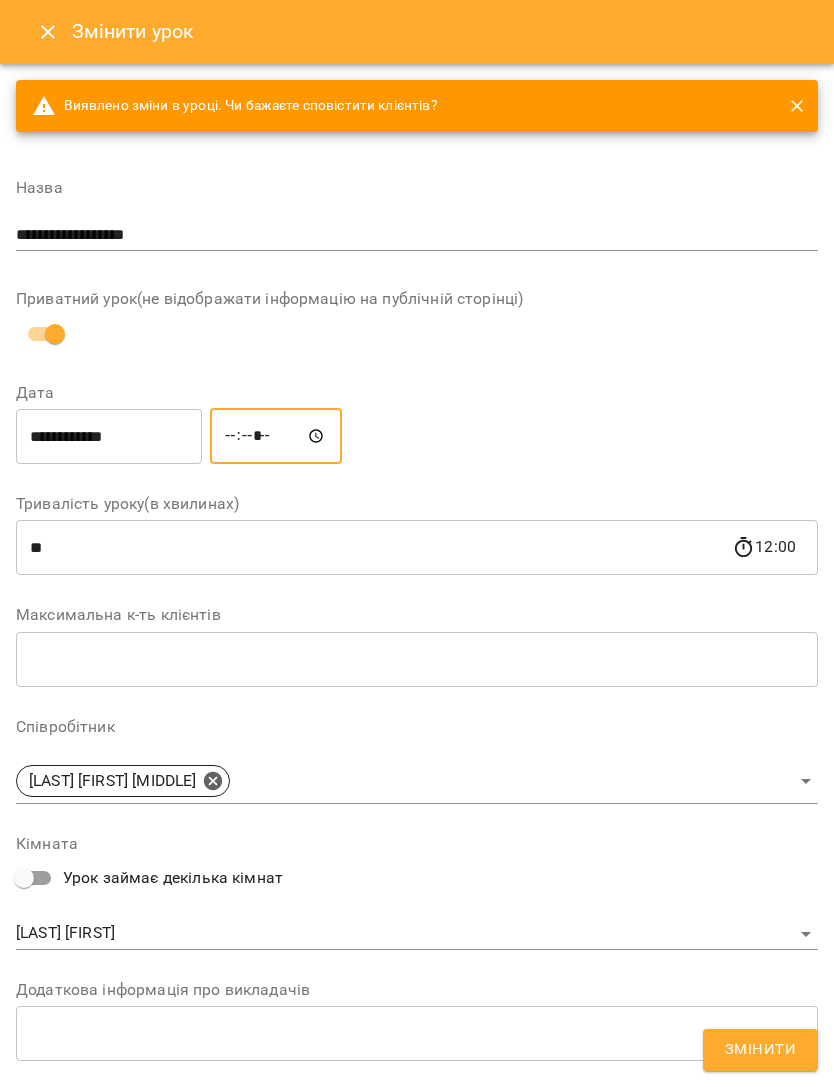 click on "Змінити" at bounding box center (760, 1050) 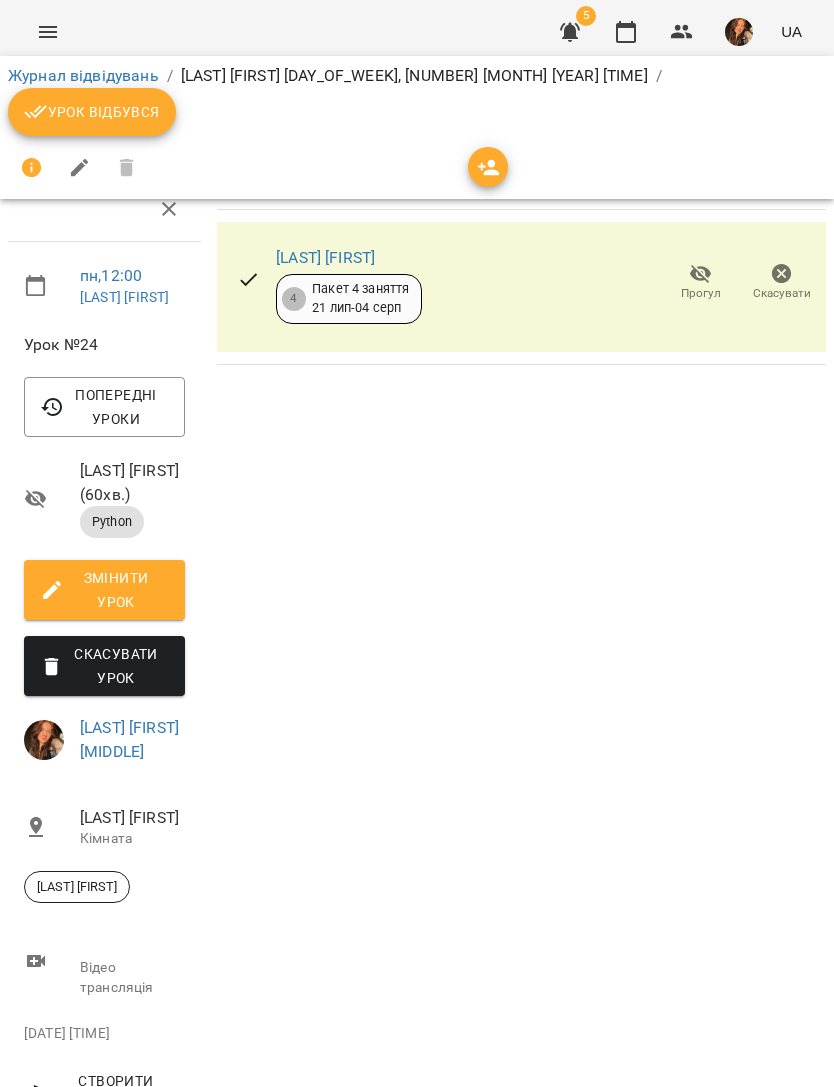 click on "[JOURNAL] / [LAST] [FIRST] [DAY], [NUMBER] [MONTH] [YEAR] [TIME] / [EVENT]" at bounding box center [417, 100] 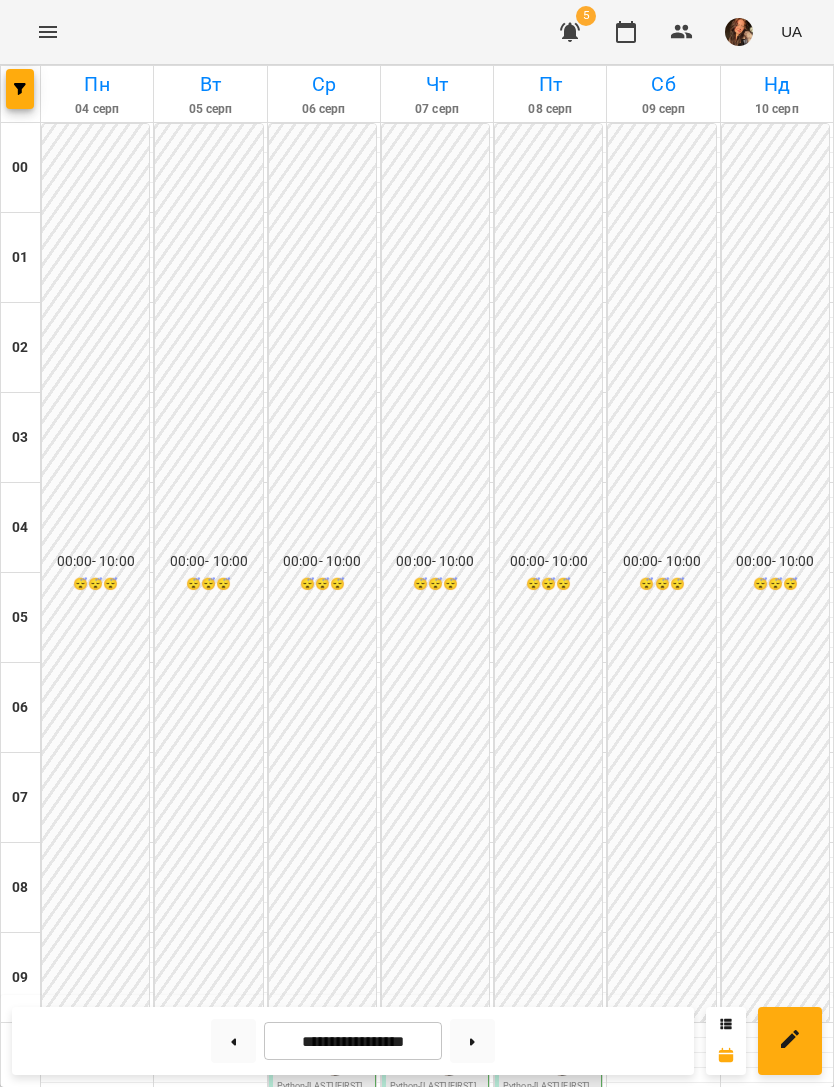 scroll, scrollTop: 763, scrollLeft: 0, axis: vertical 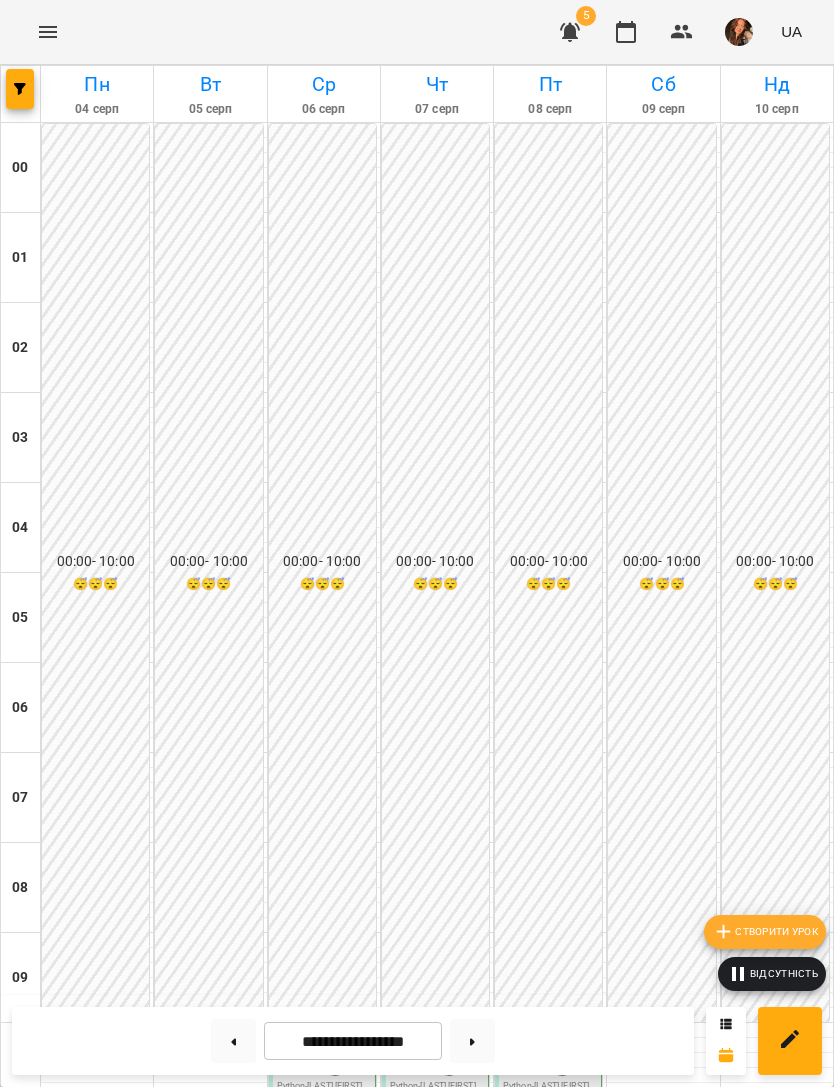 click on "Створити урок" at bounding box center (765, 932) 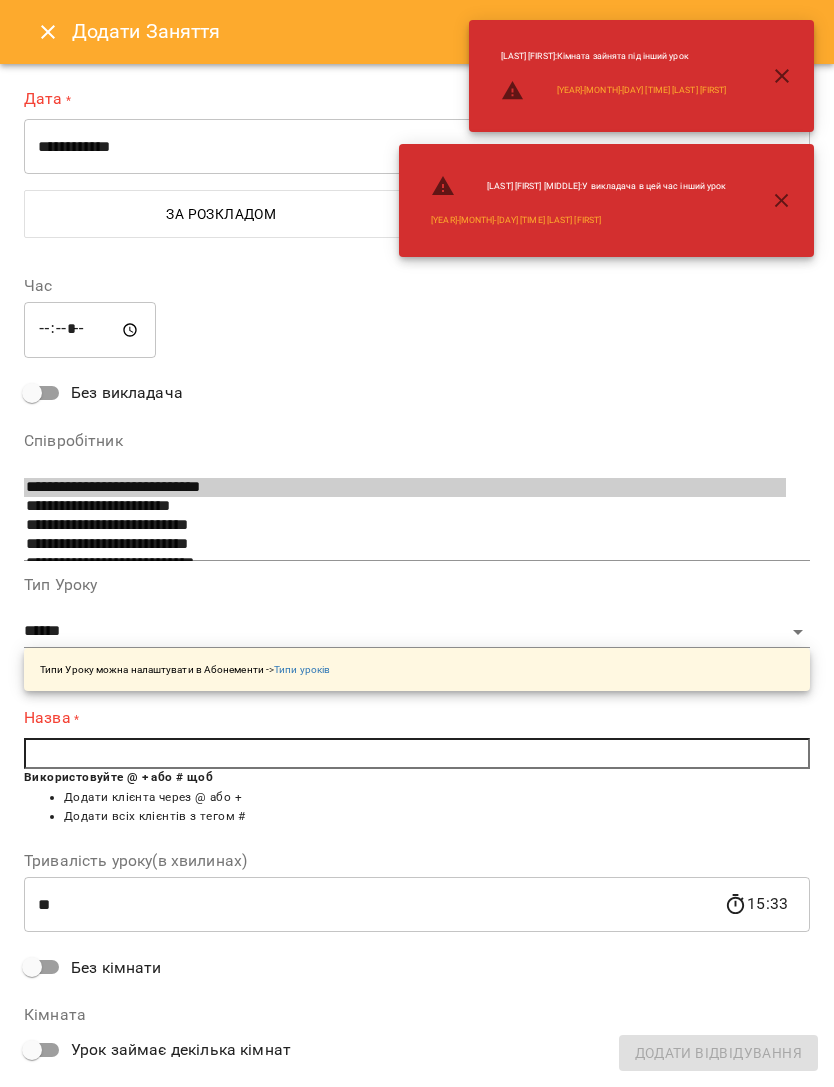 click on "**********" at bounding box center (417, 147) 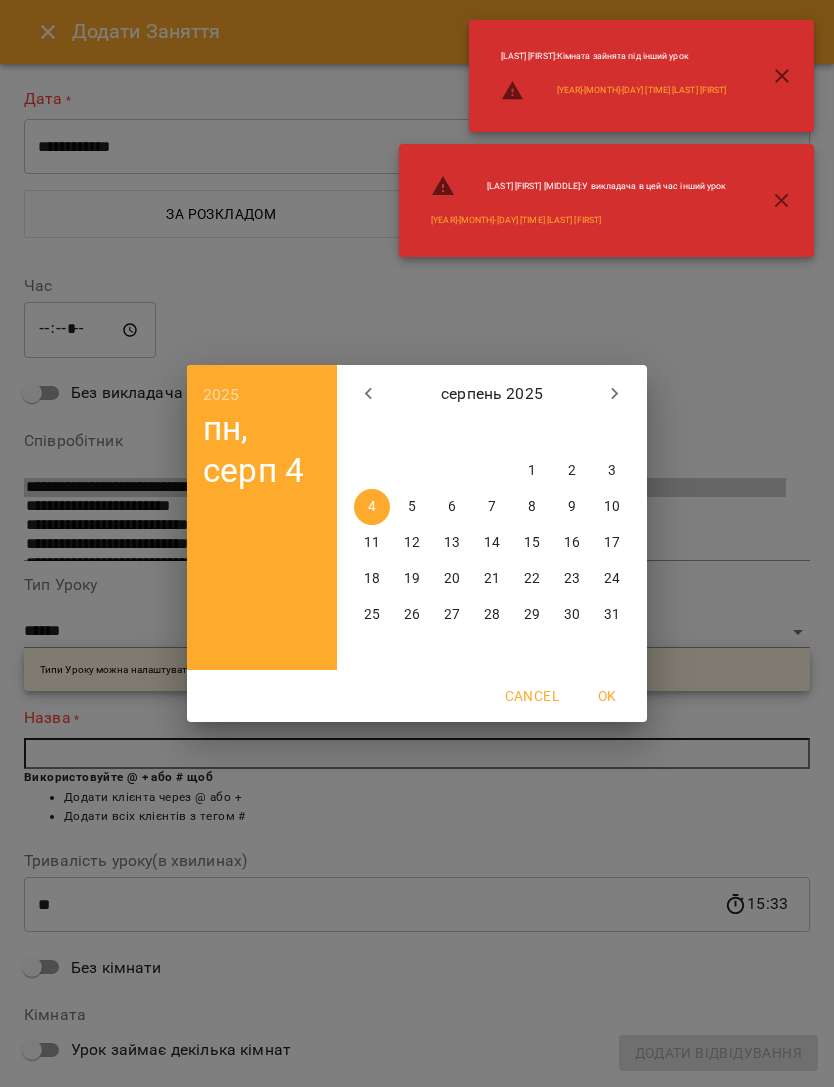 click on "10" at bounding box center (612, 507) 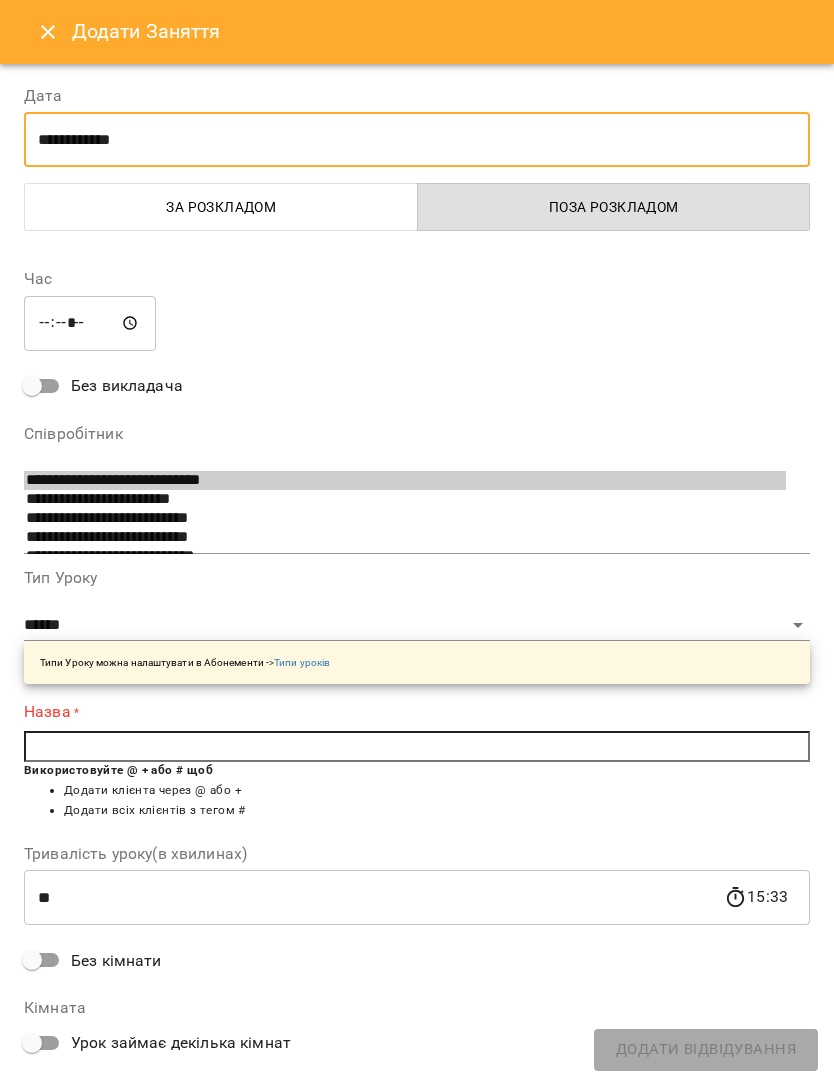 click on "*****" at bounding box center (90, 323) 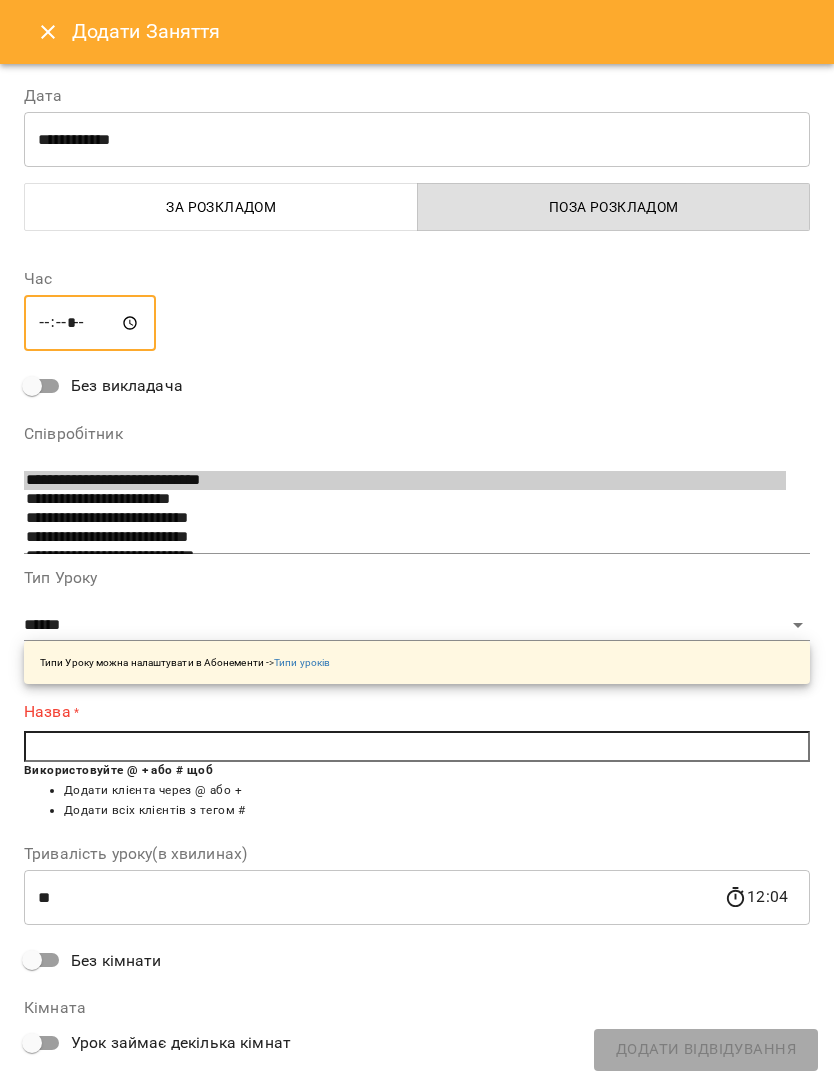 type on "*****" 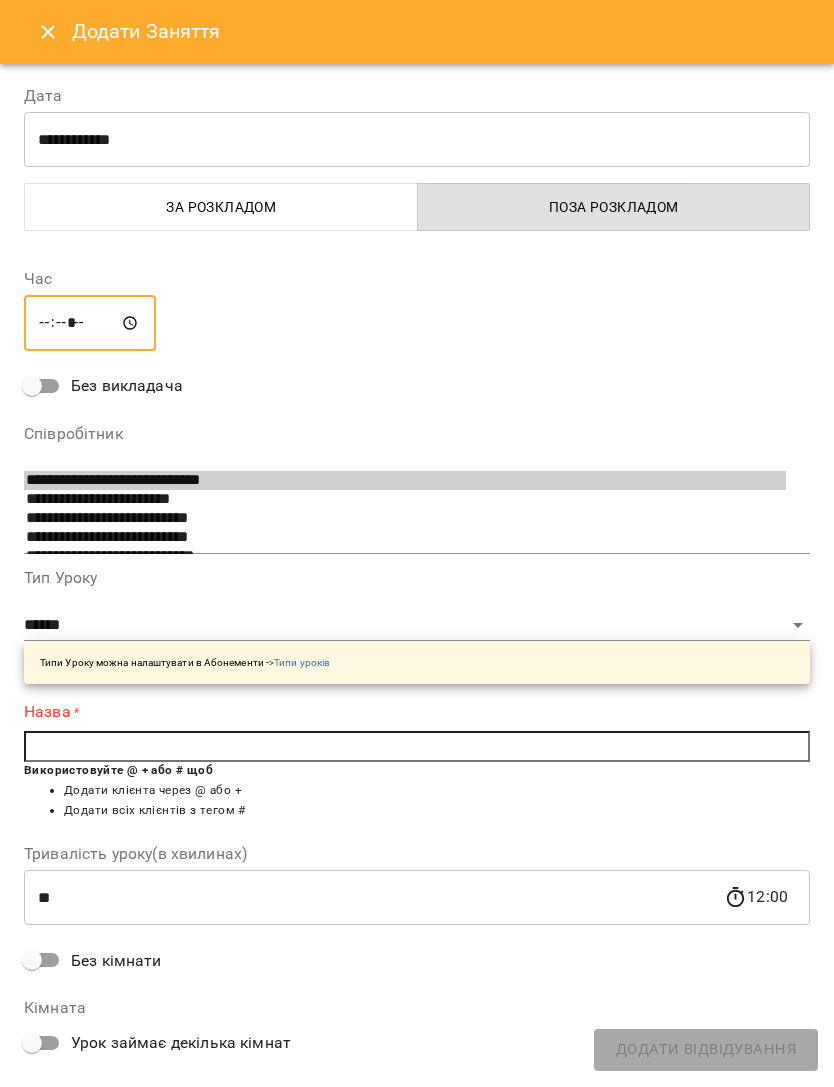 click at bounding box center [417, 747] 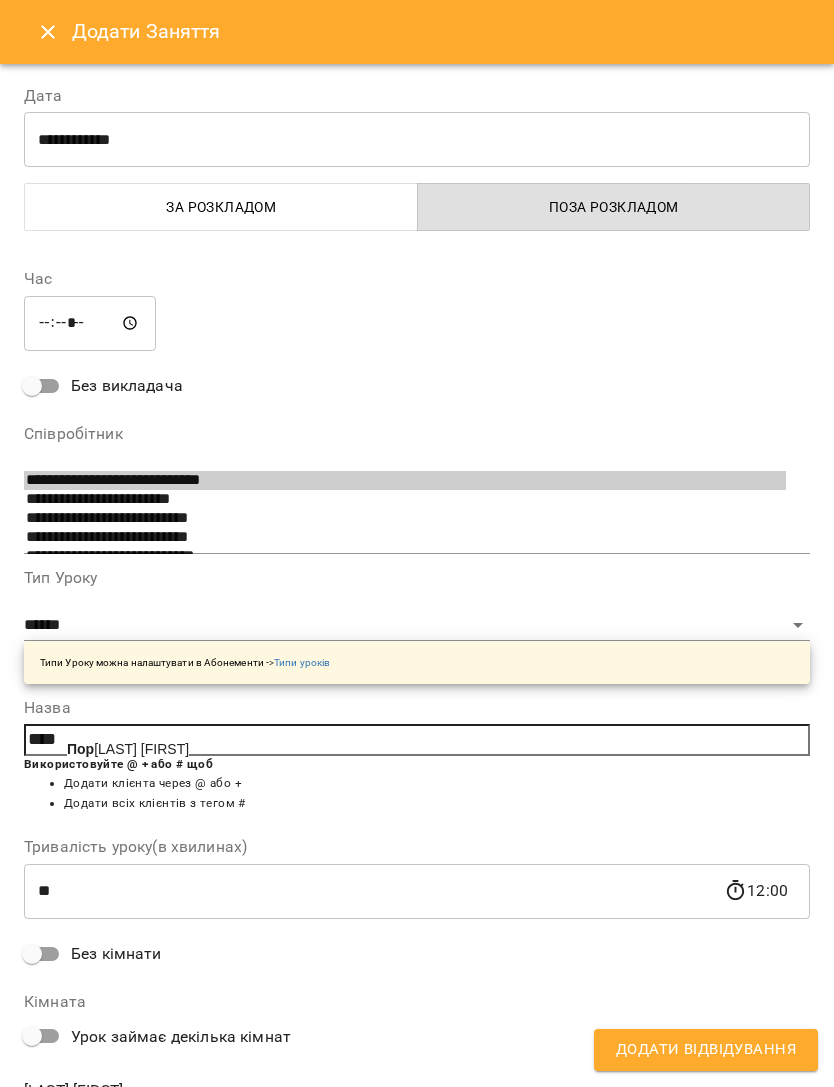 click on "[LAST] [FIRST] [LAST]" at bounding box center [128, 749] 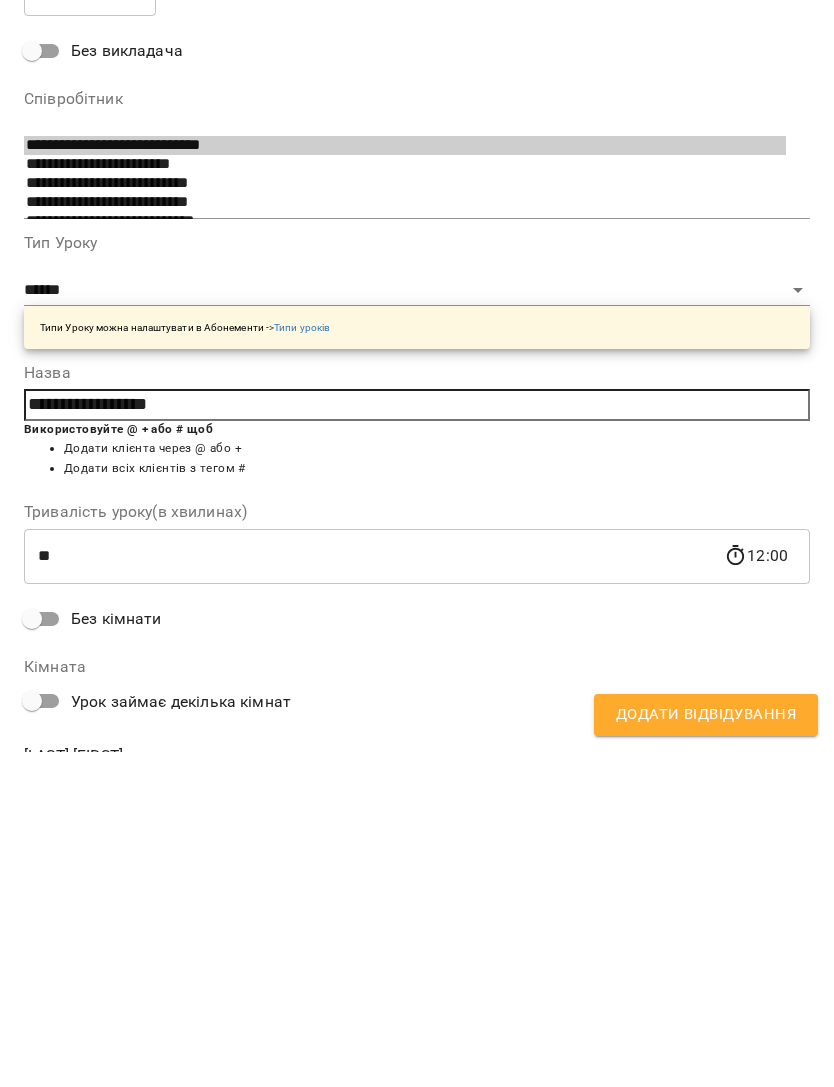 click on "Додати Відвідування" at bounding box center (706, 1050) 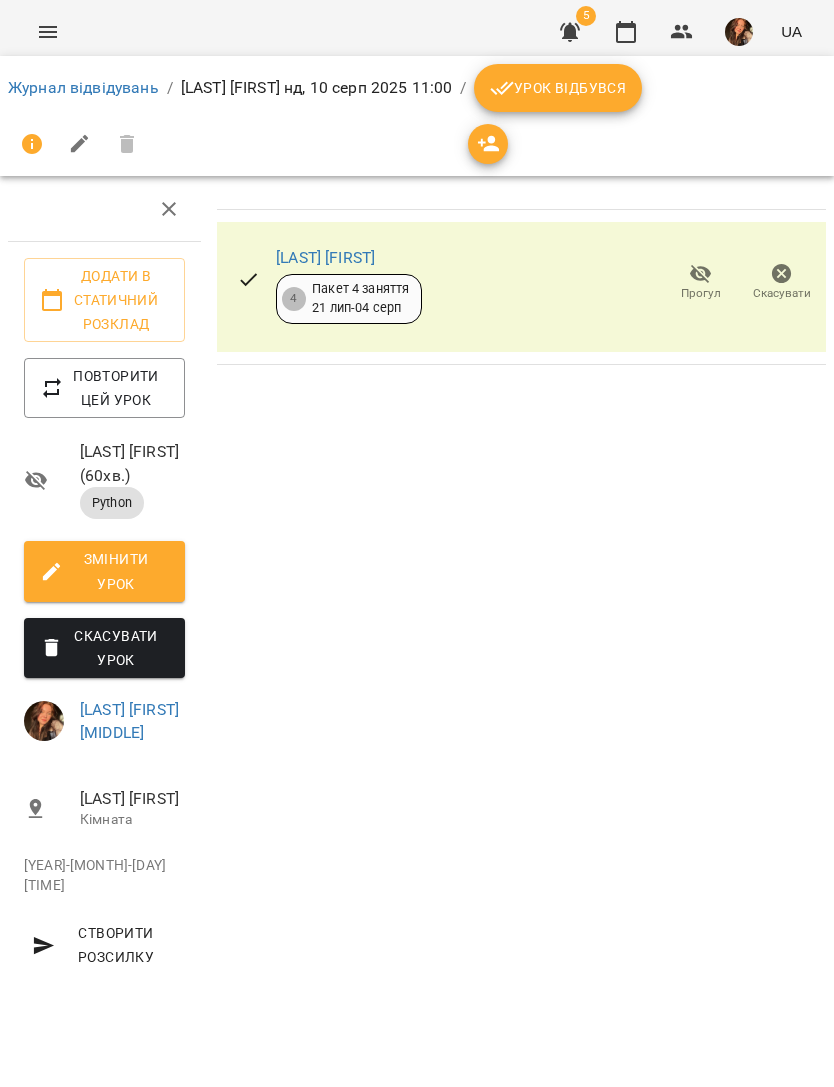 click on "Журнал відвідувань" at bounding box center (83, 87) 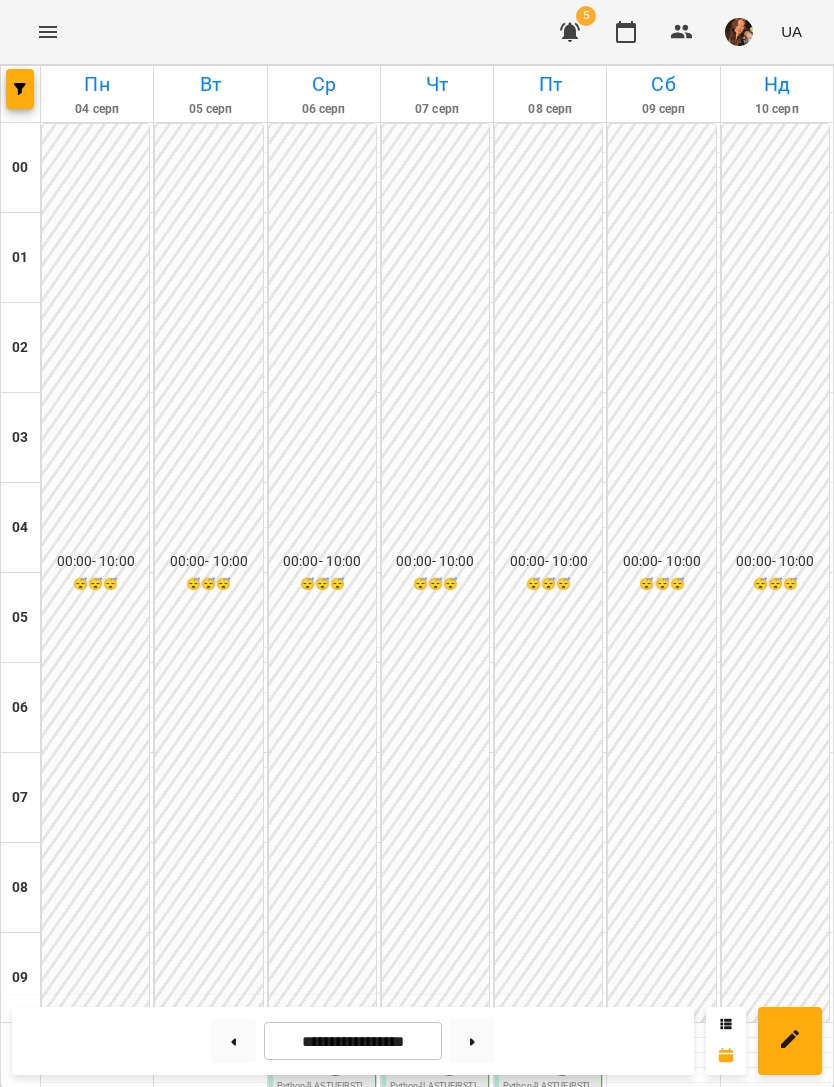 scroll, scrollTop: 804, scrollLeft: 0, axis: vertical 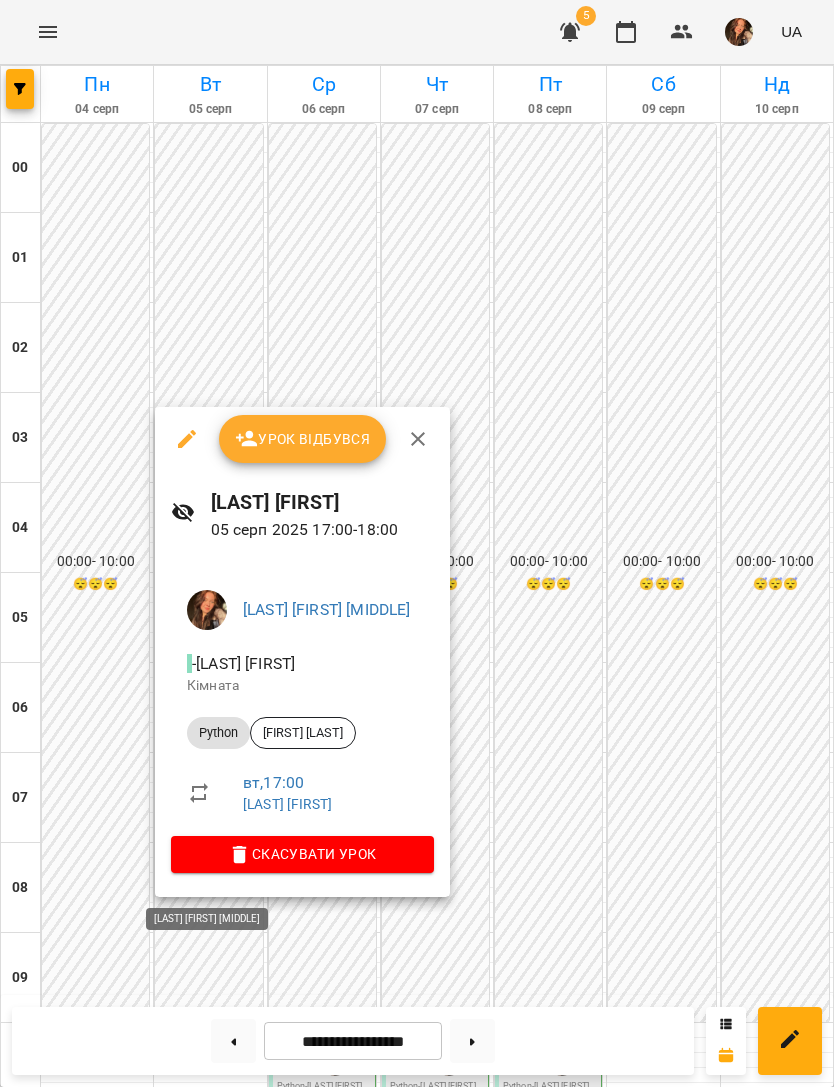 click 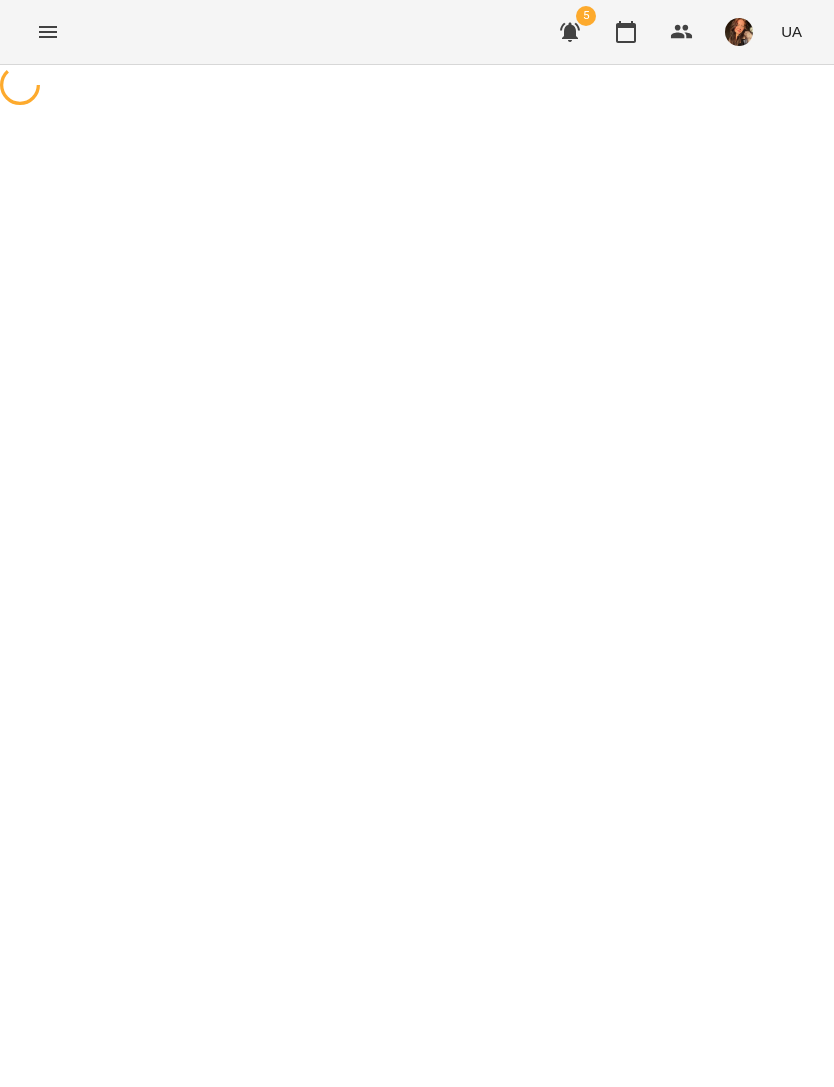 select on "******" 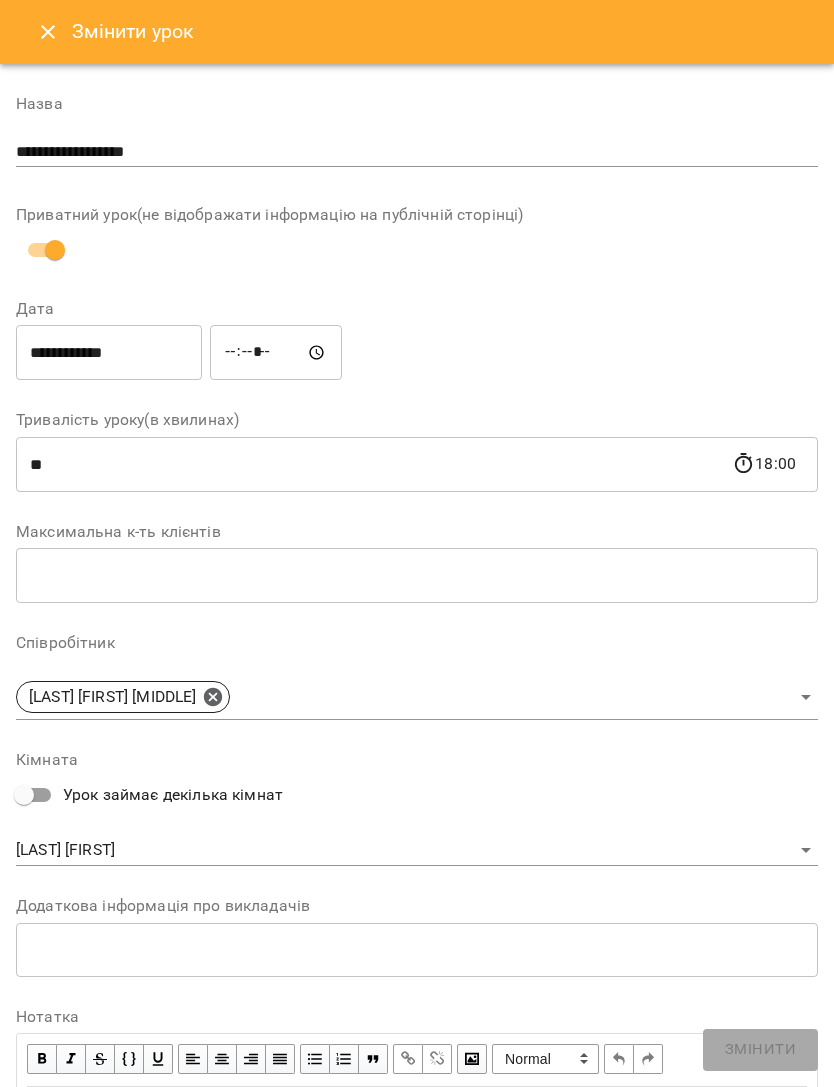 click 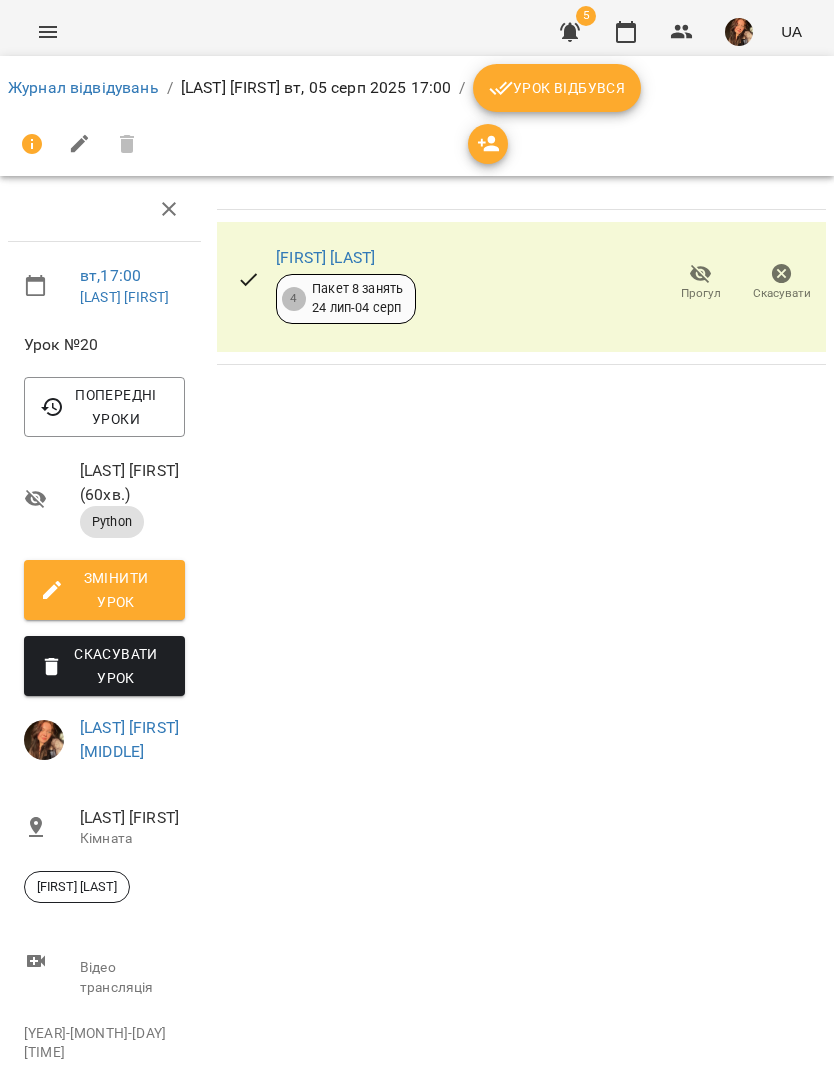 click on "[FIRST] [LAST]" at bounding box center (325, 257) 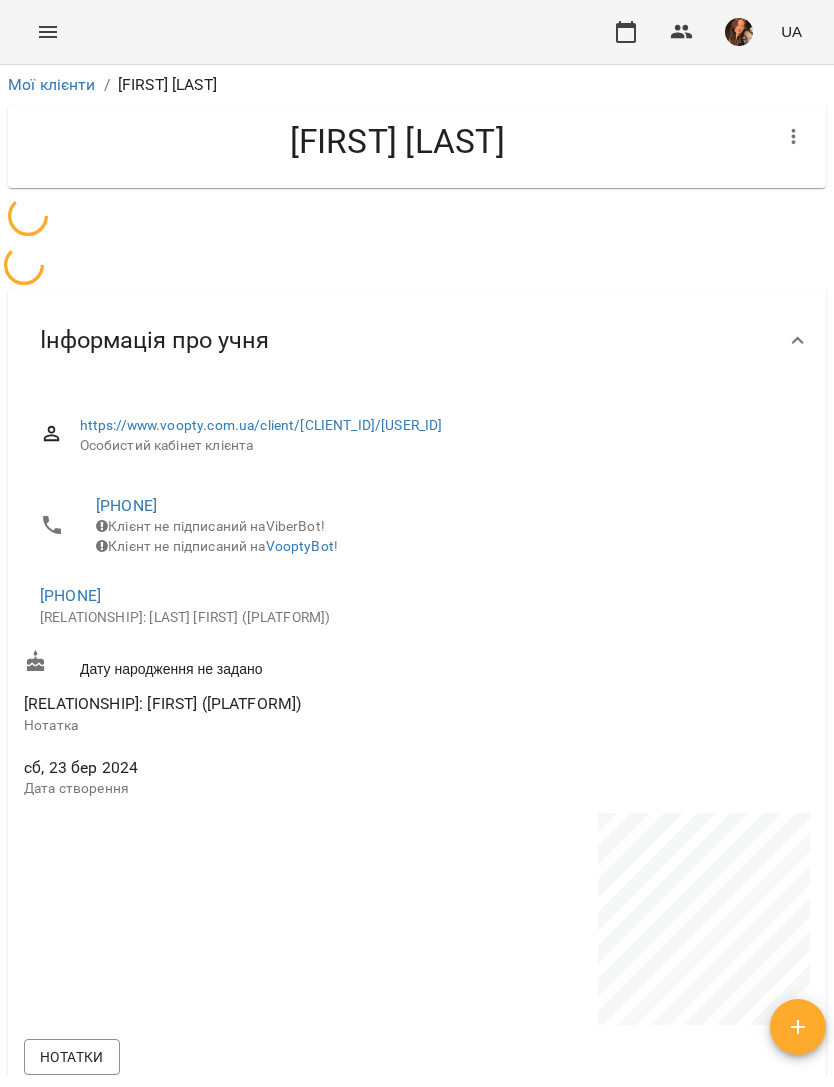 scroll, scrollTop: 0, scrollLeft: 0, axis: both 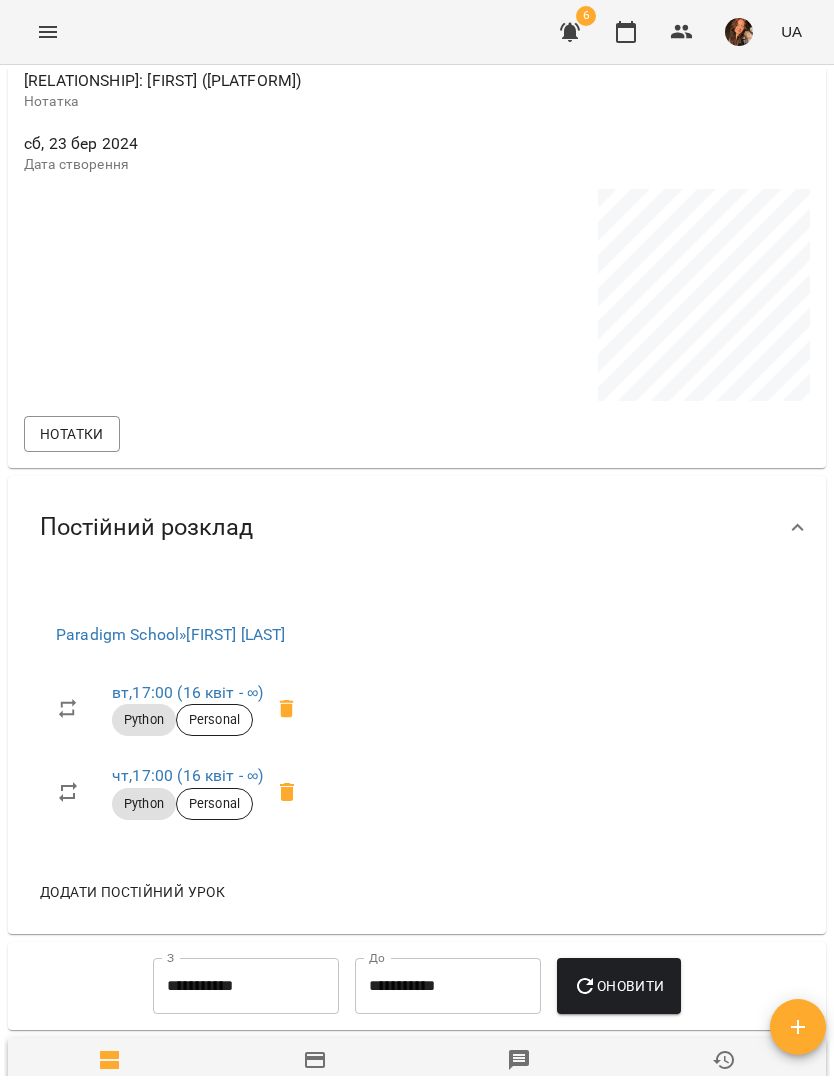 click on "вт ,  17:00   (16 квіт - ∞)" at bounding box center (187, 692) 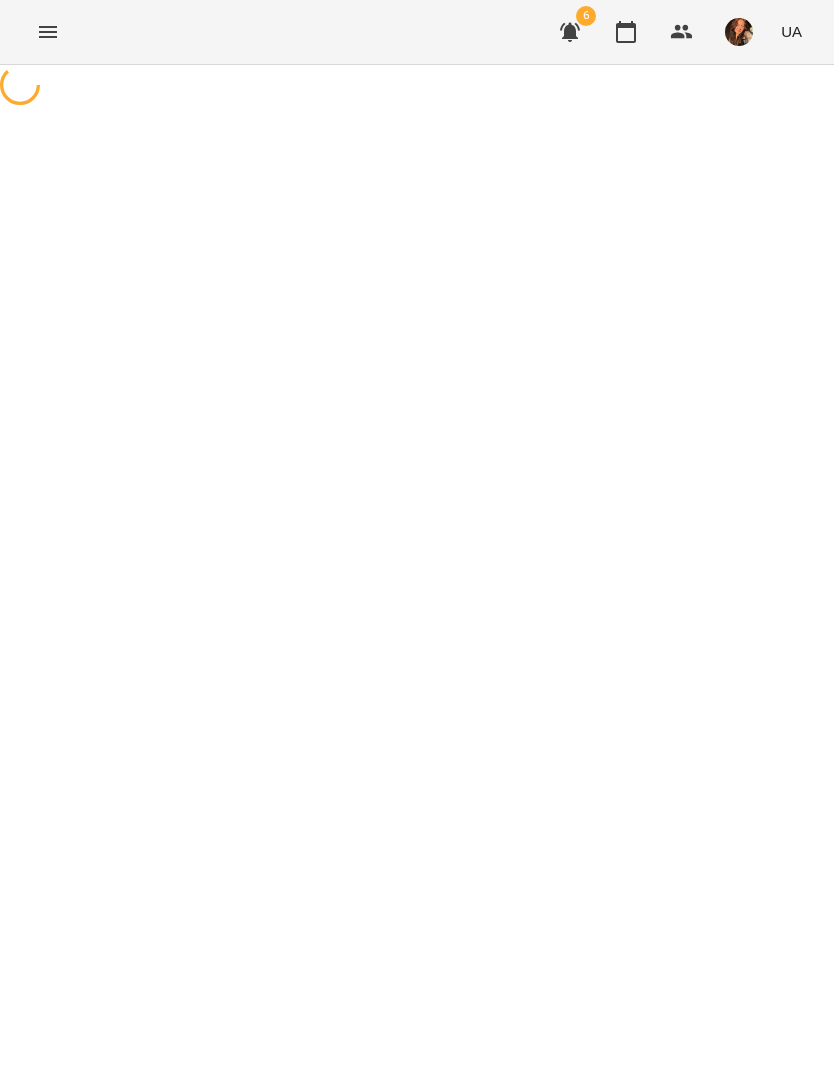 select on "*" 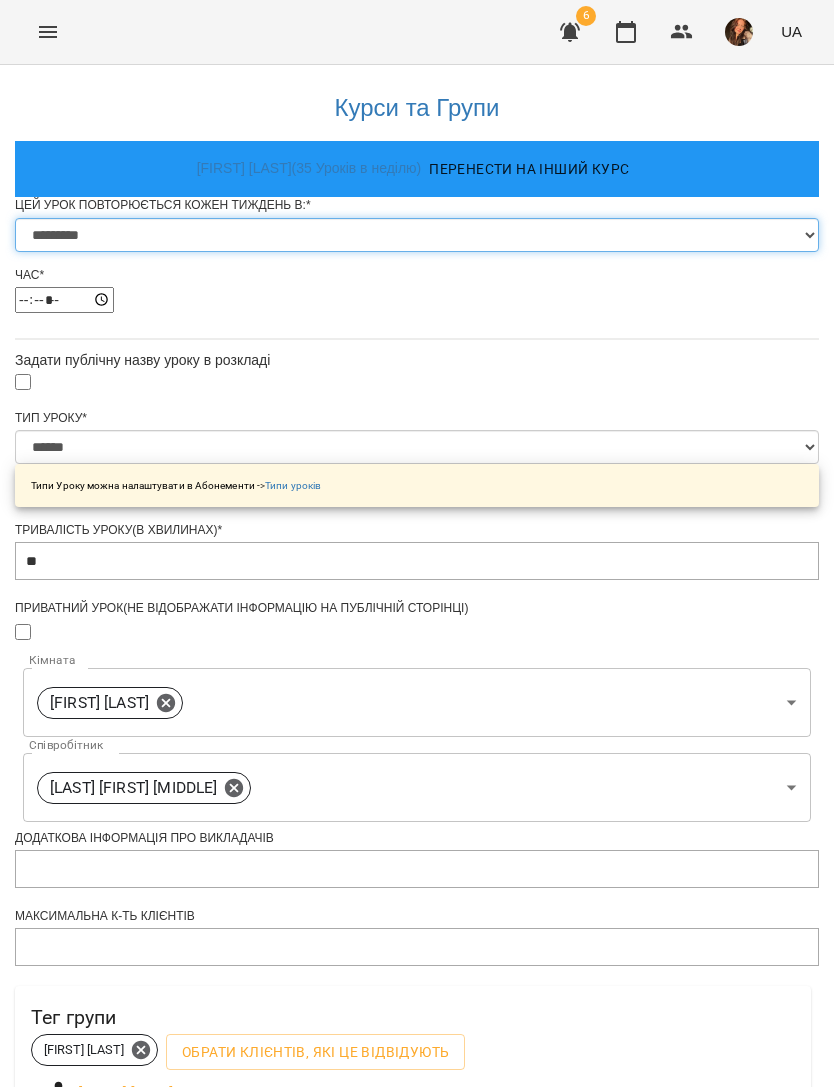 click on "********* ******** ****** ****** ******** ****** ******" at bounding box center (417, 235) 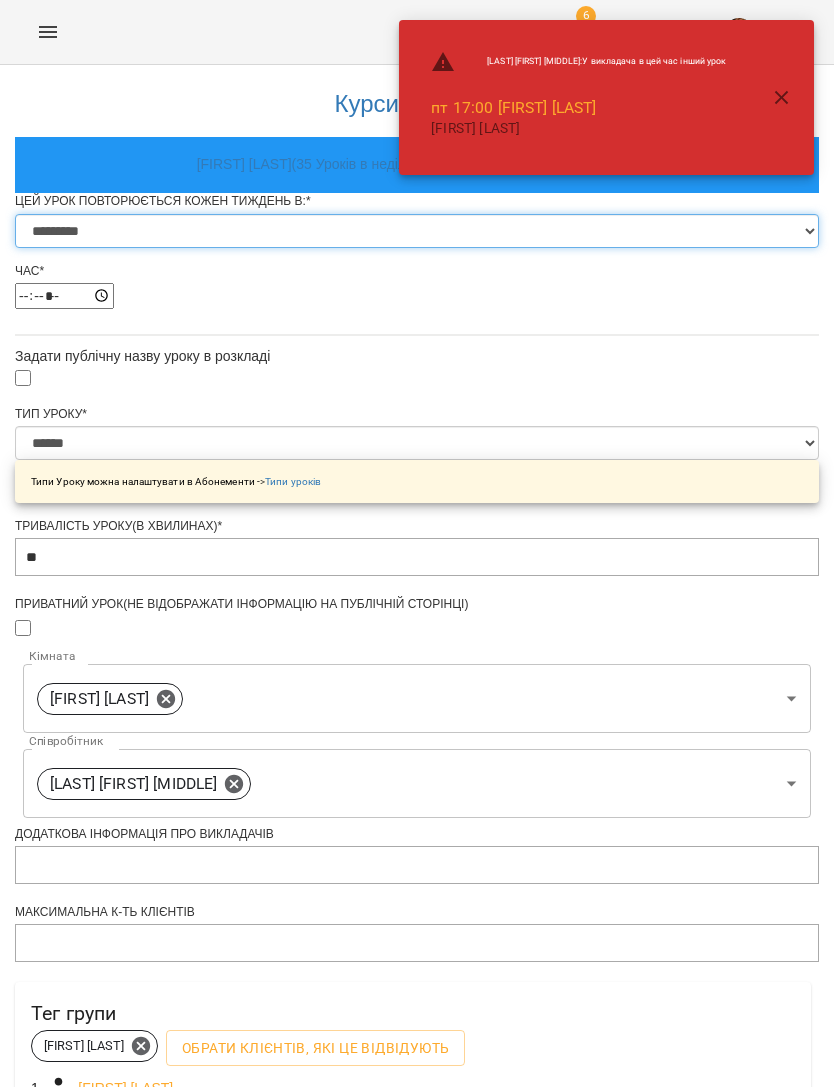 scroll, scrollTop: 520, scrollLeft: 0, axis: vertical 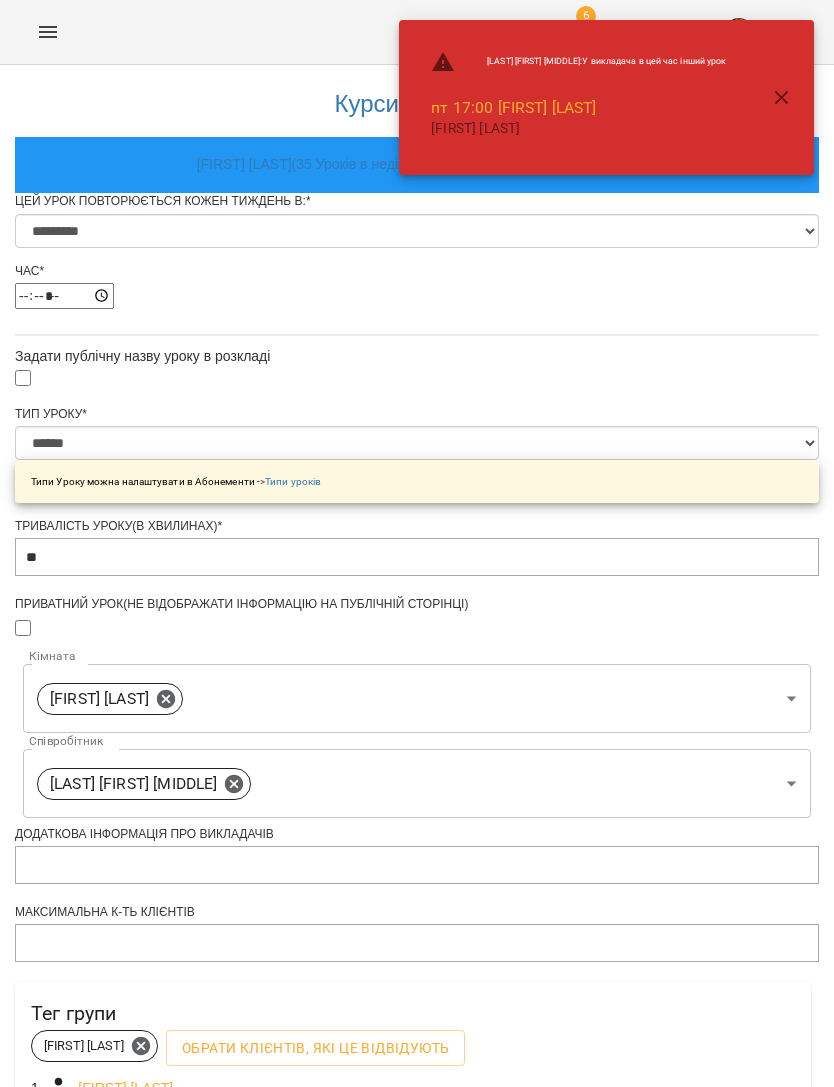 click on "Зберегти" at bounding box center (417, 1384) 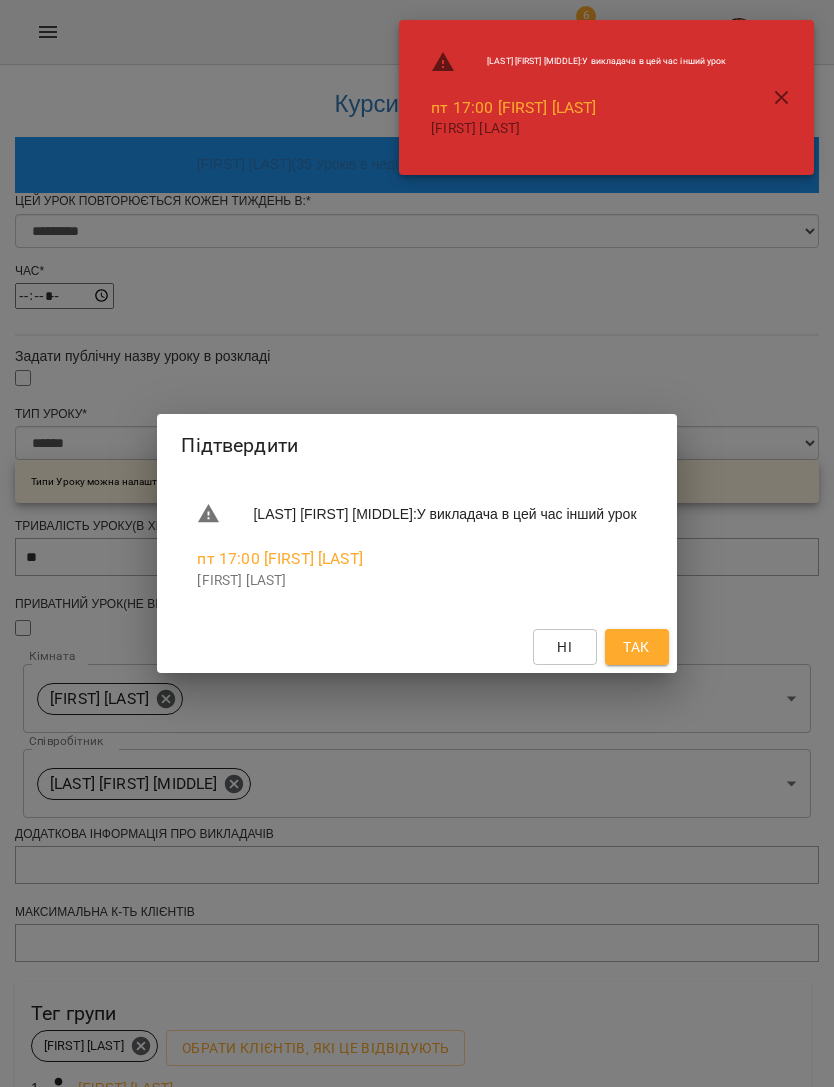 click on "Так" at bounding box center (637, 647) 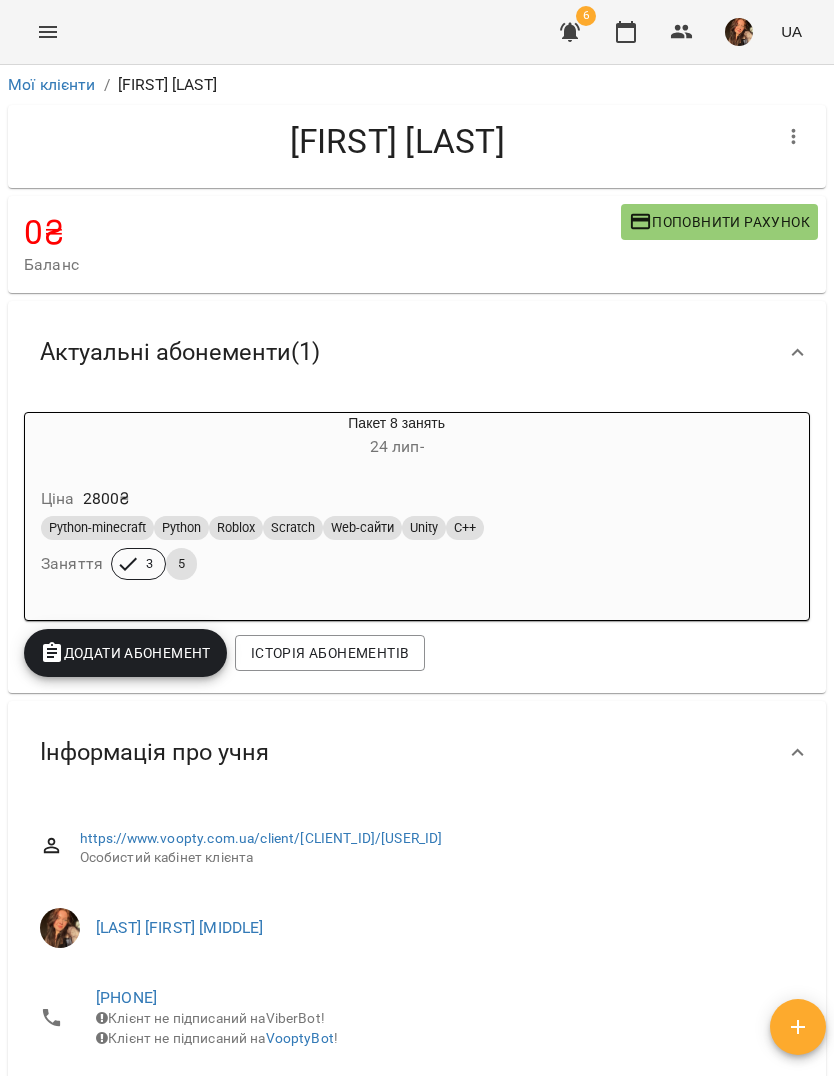 click on "Мої клієнти" at bounding box center [52, 84] 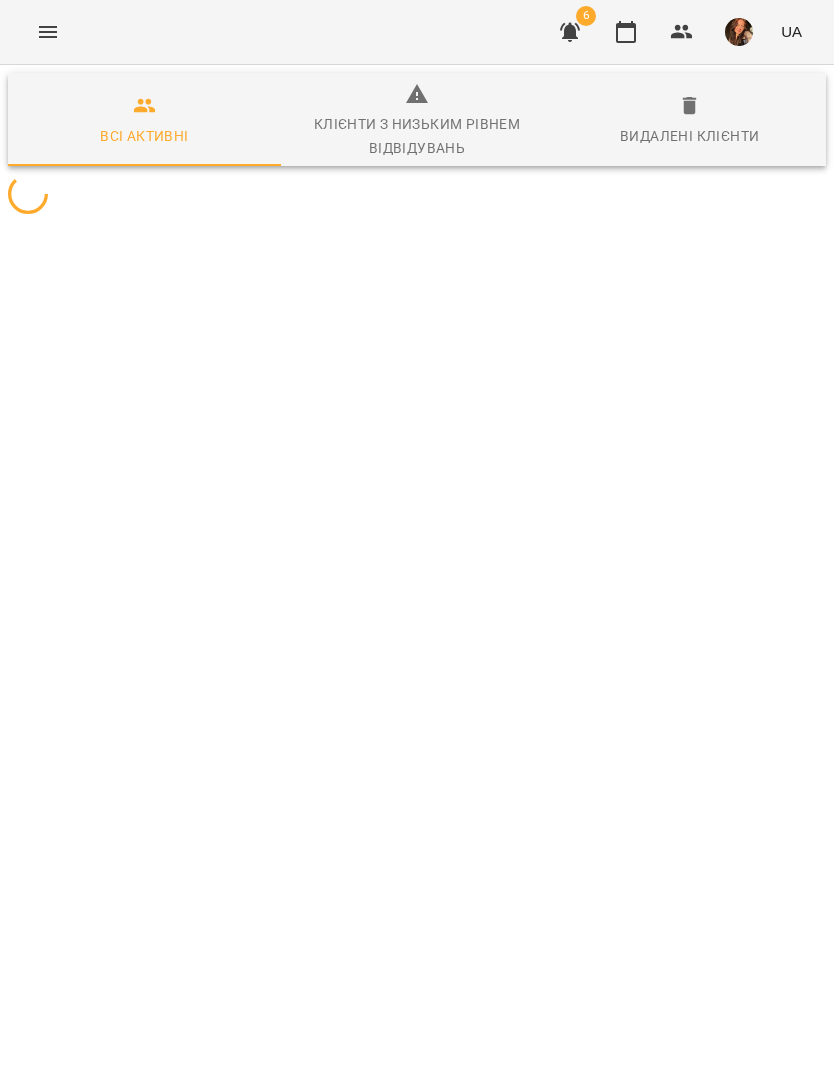 scroll, scrollTop: 0, scrollLeft: 0, axis: both 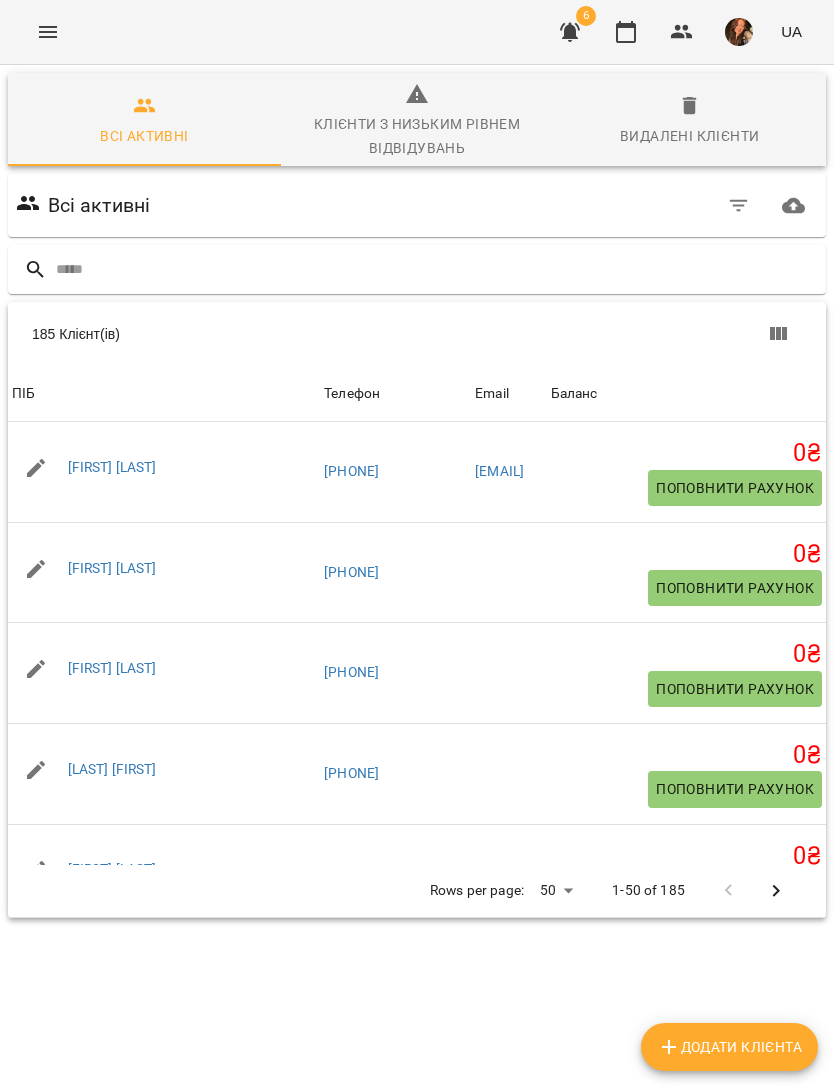 click at bounding box center (48, 32) 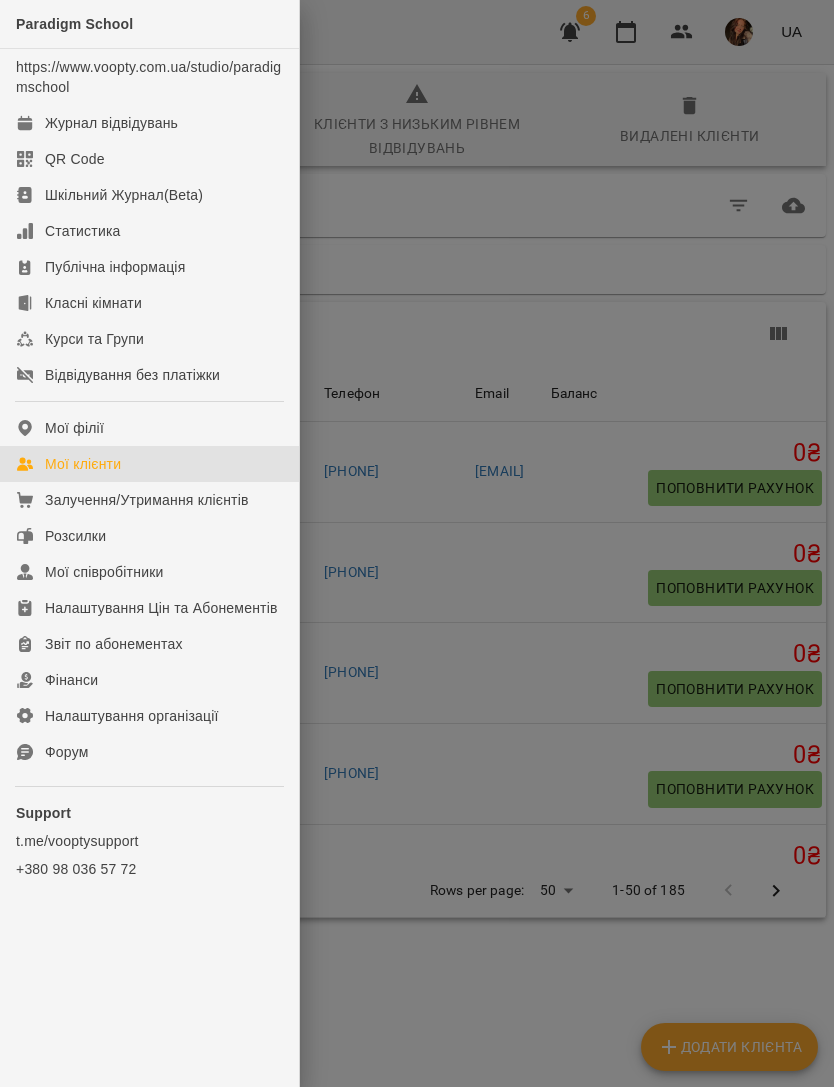 click on "Журнал відвідувань" at bounding box center (111, 123) 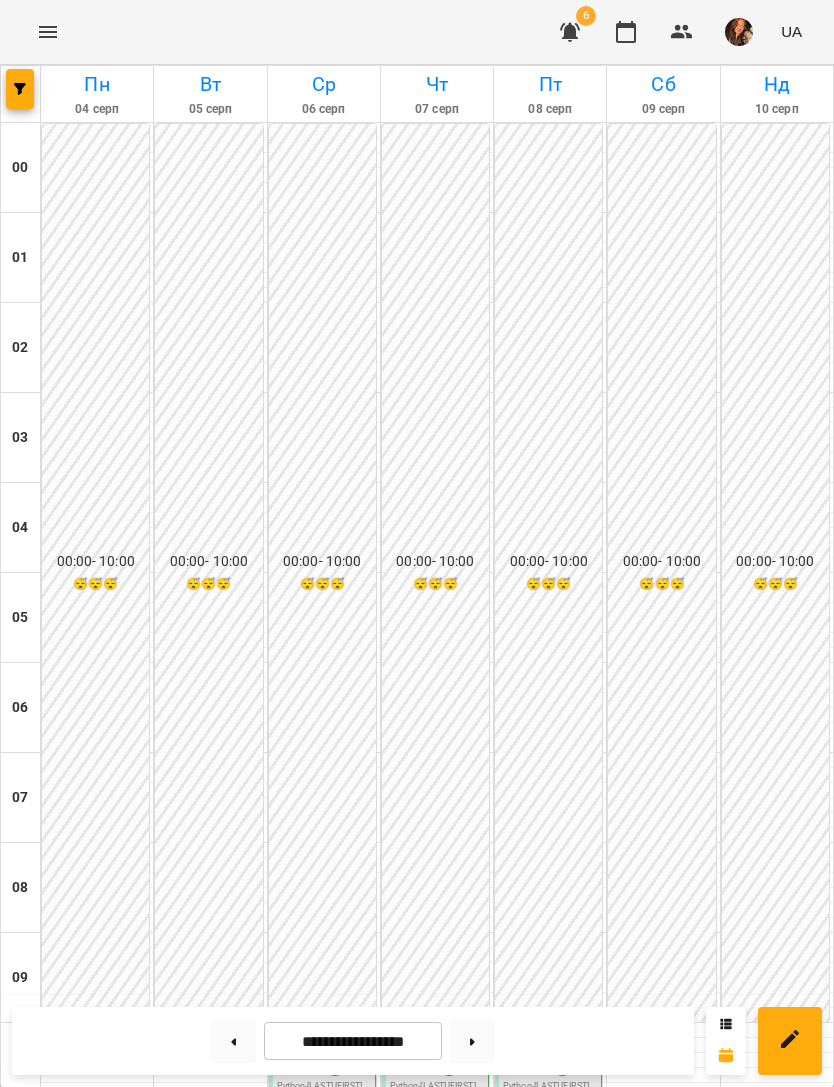 scroll, scrollTop: 848, scrollLeft: 0, axis: vertical 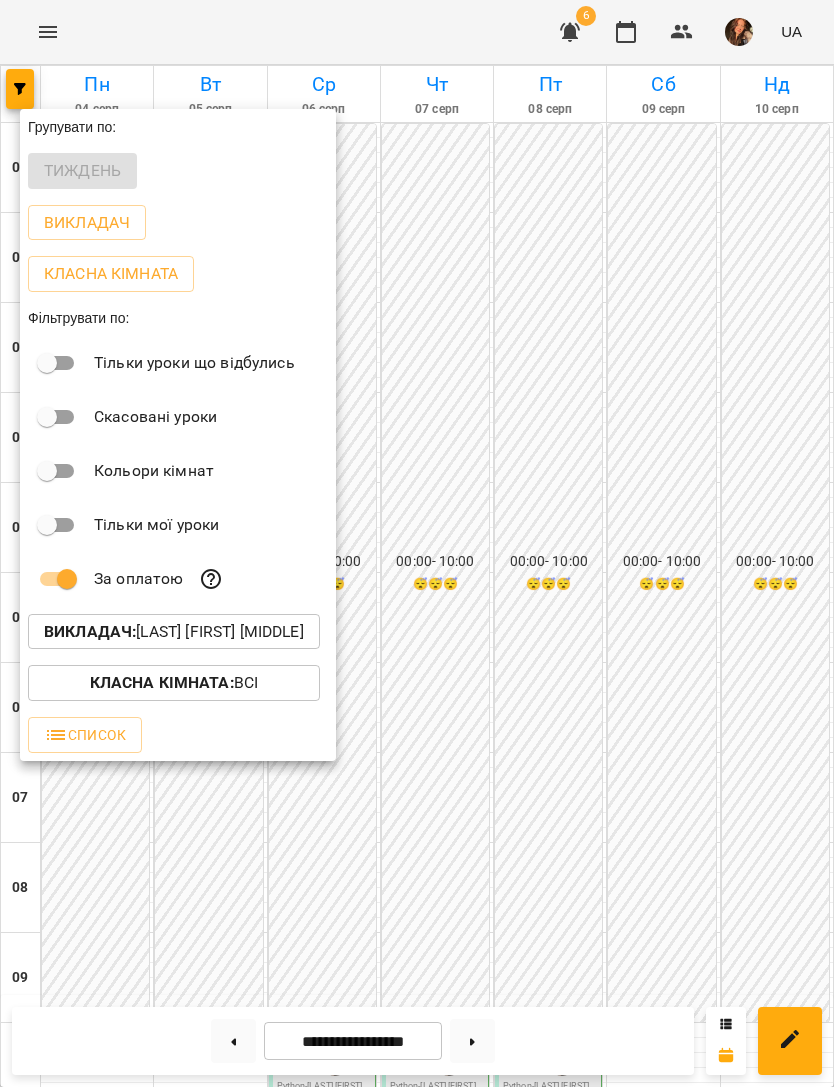 click on "Викладач : [LAST] [FIRST] [PATRONYMIC]" at bounding box center (174, 632) 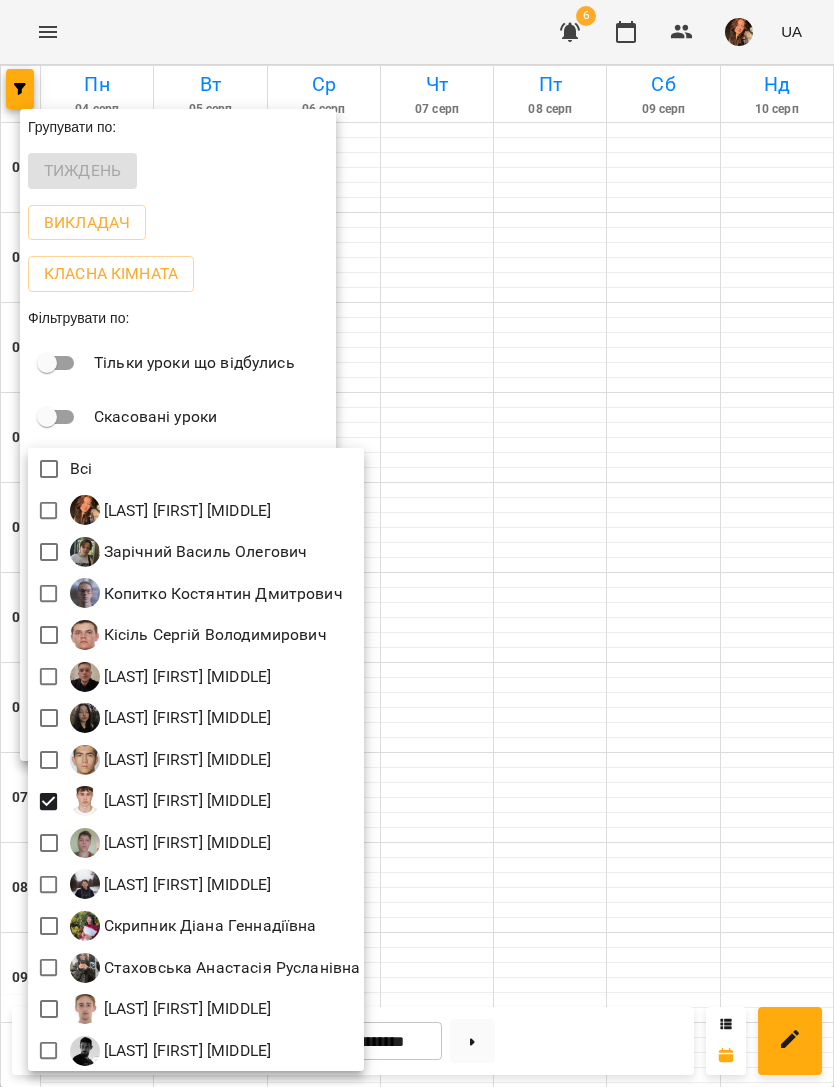 click at bounding box center (417, 543) 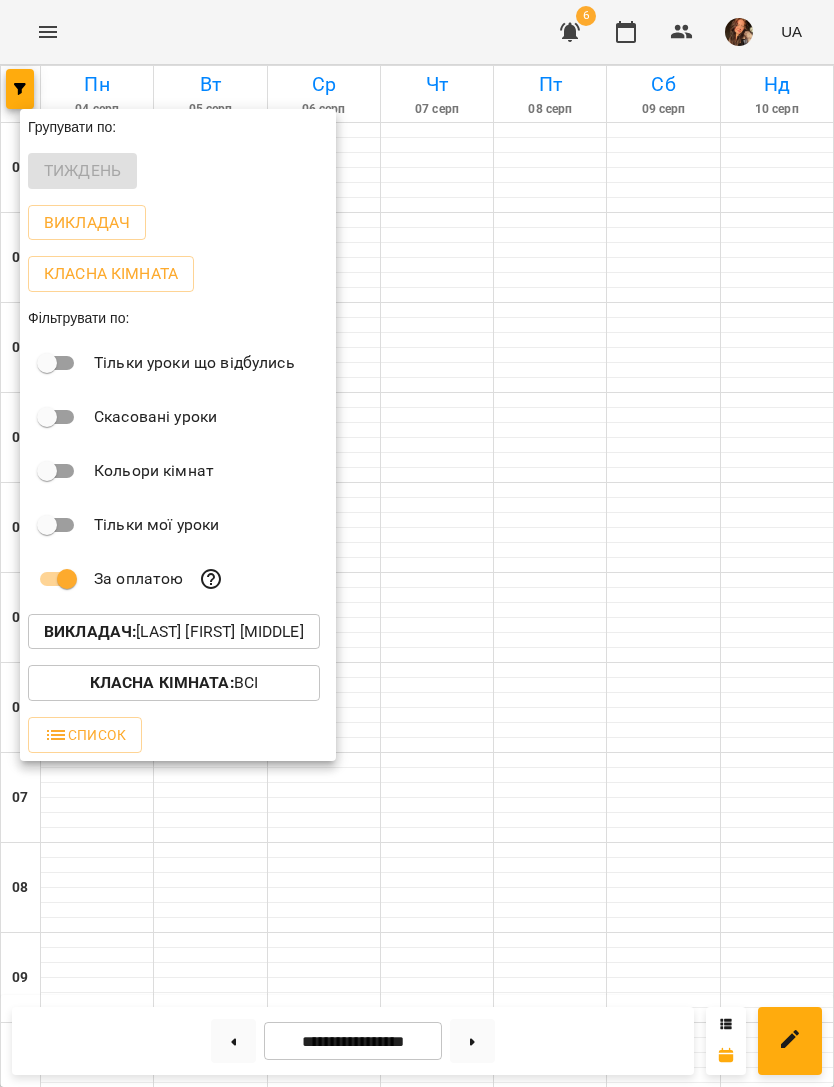 click at bounding box center (417, 543) 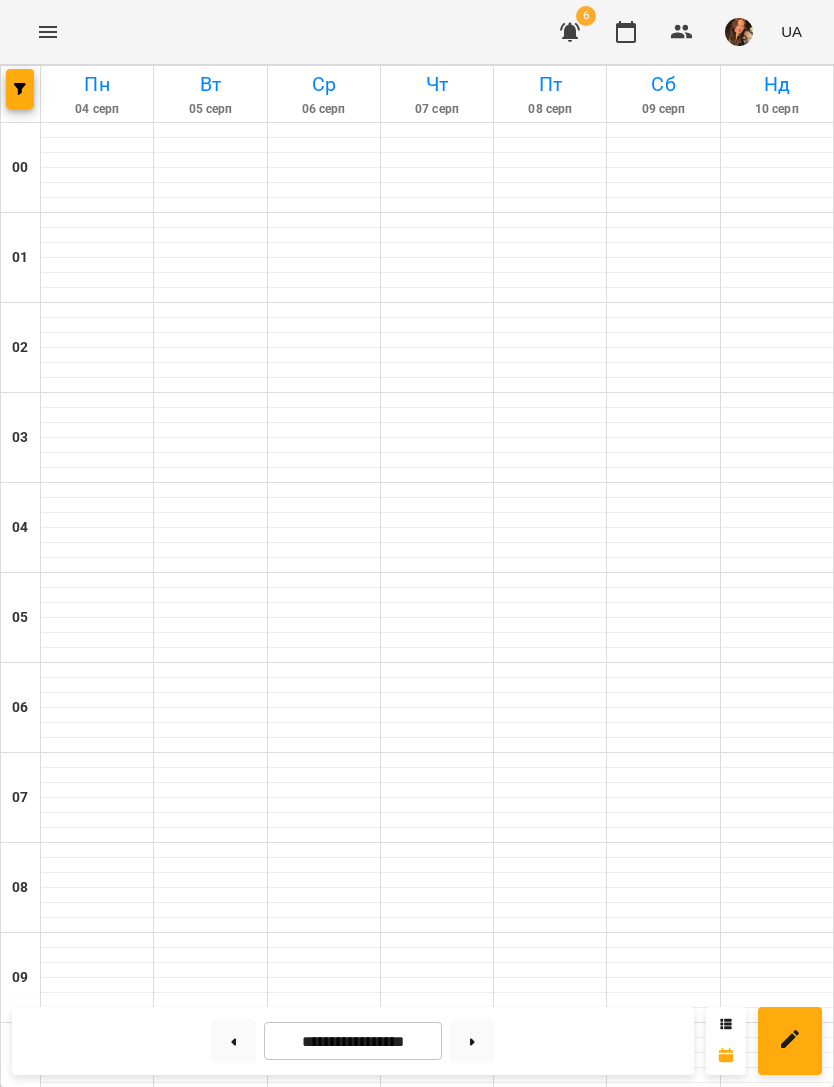 click at bounding box center (550, 1195) 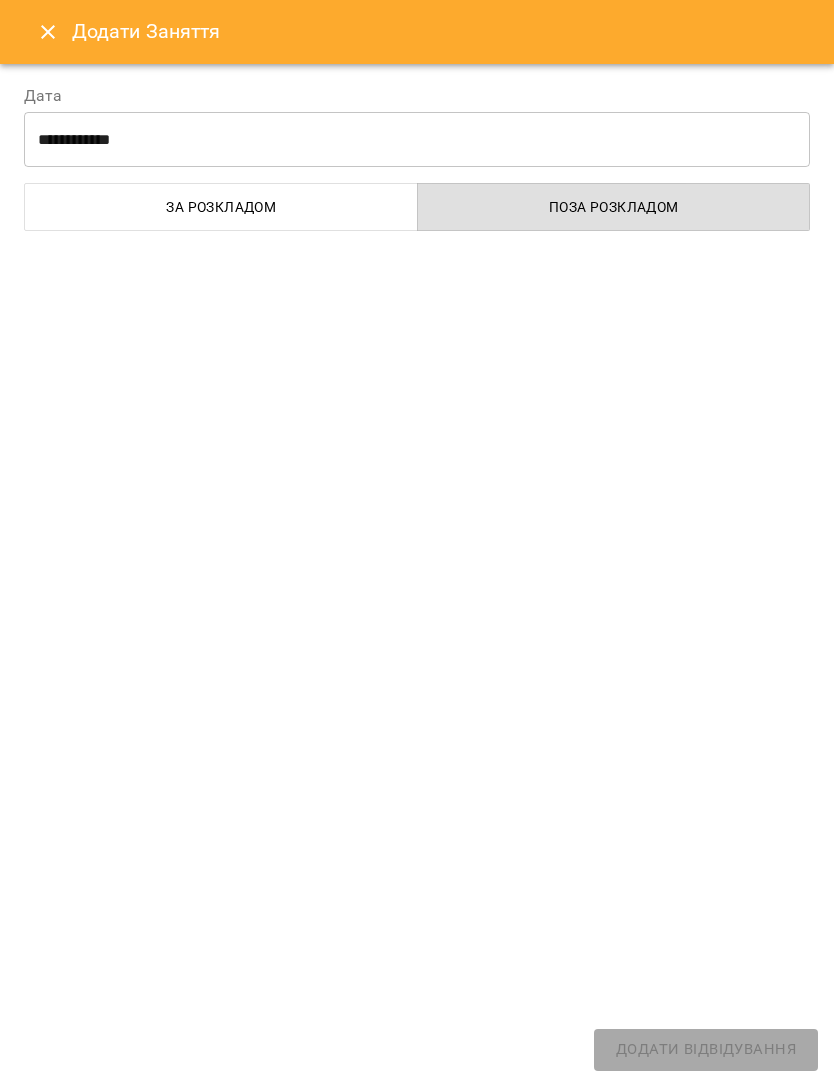 select on "******" 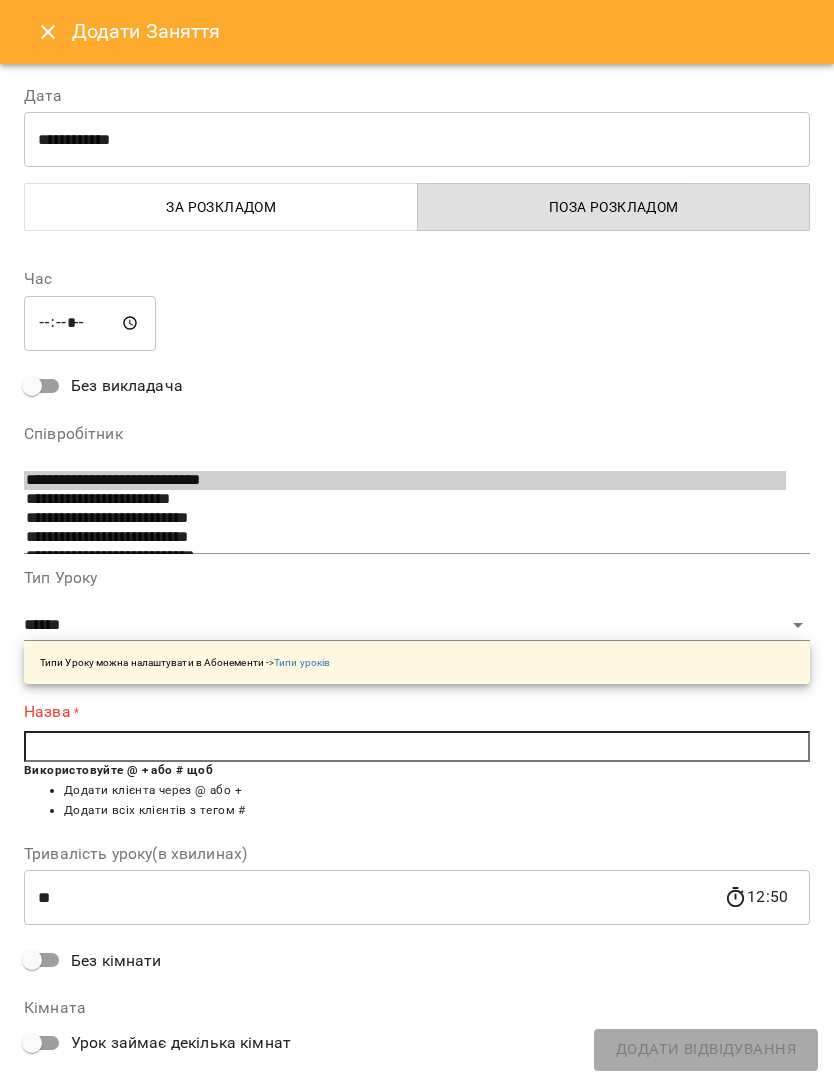 click at bounding box center (48, 32) 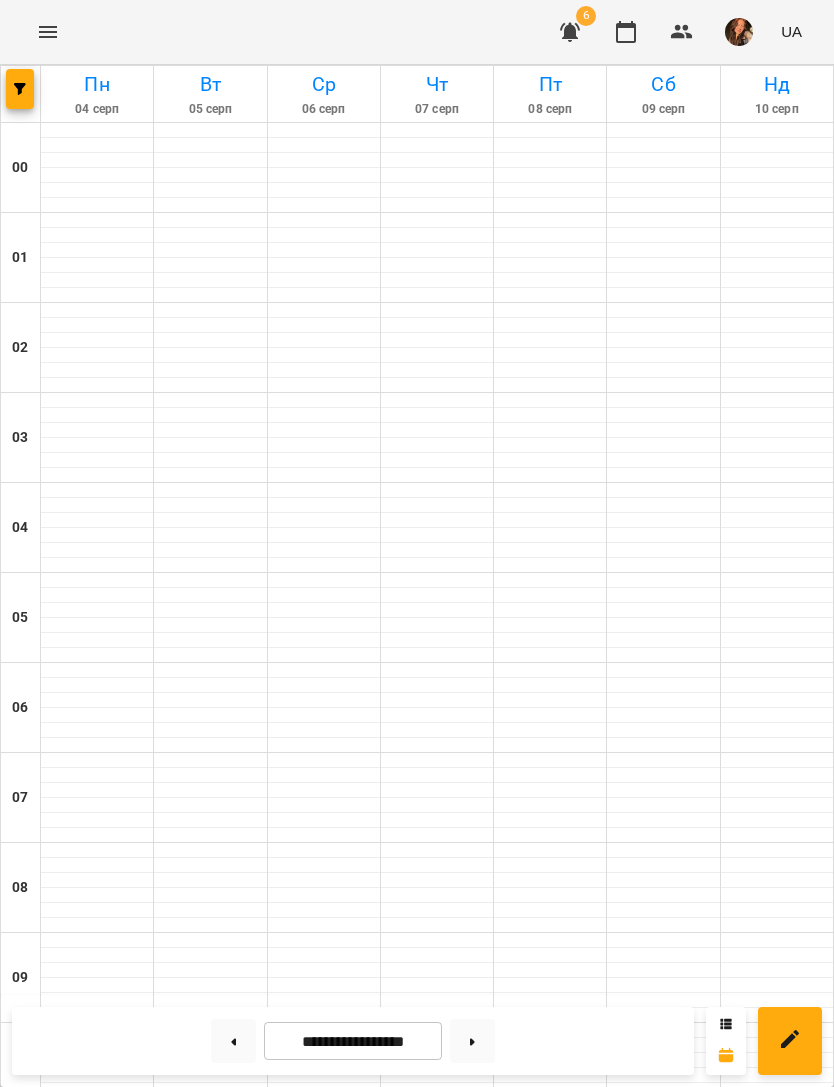 scroll, scrollTop: 1139, scrollLeft: 0, axis: vertical 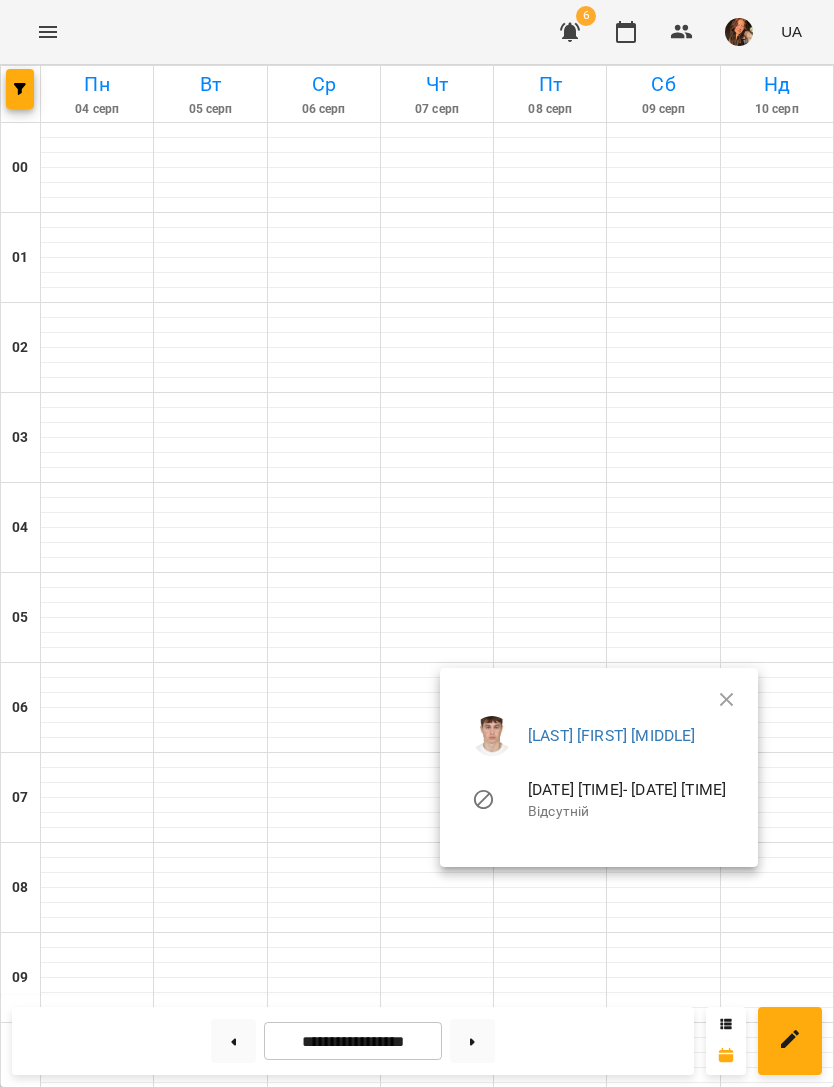 click at bounding box center (417, 543) 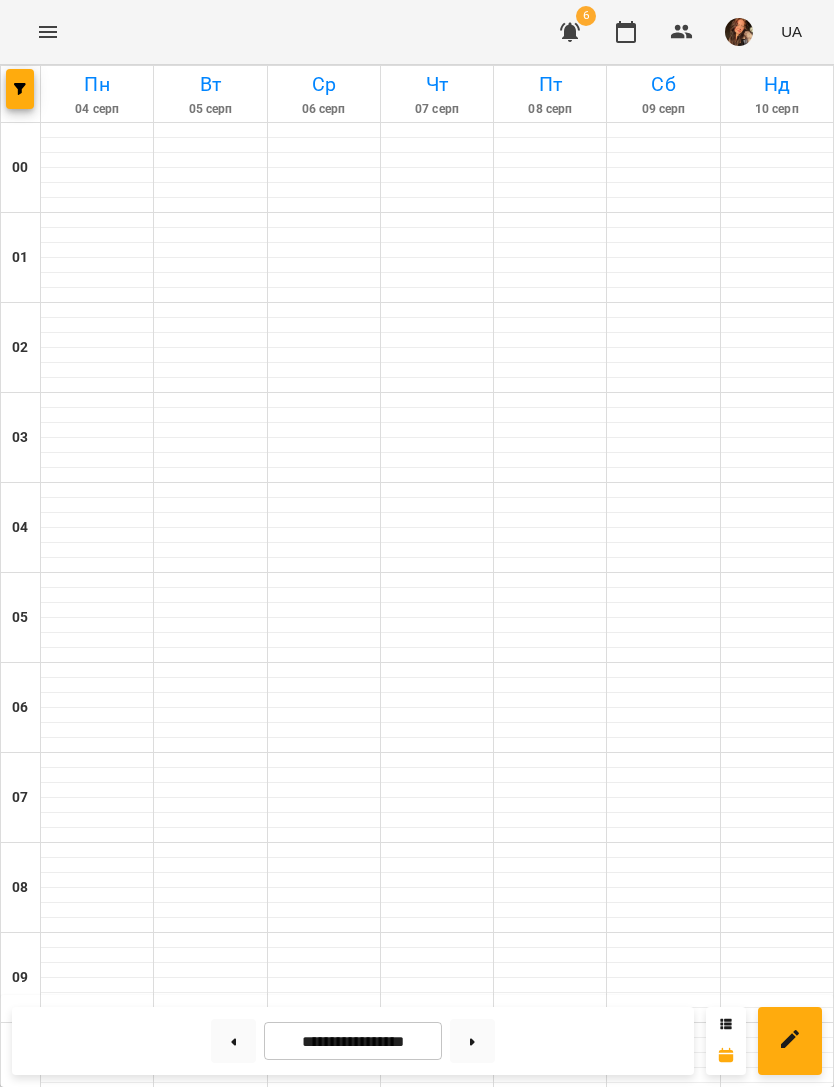click at bounding box center [20, 89] 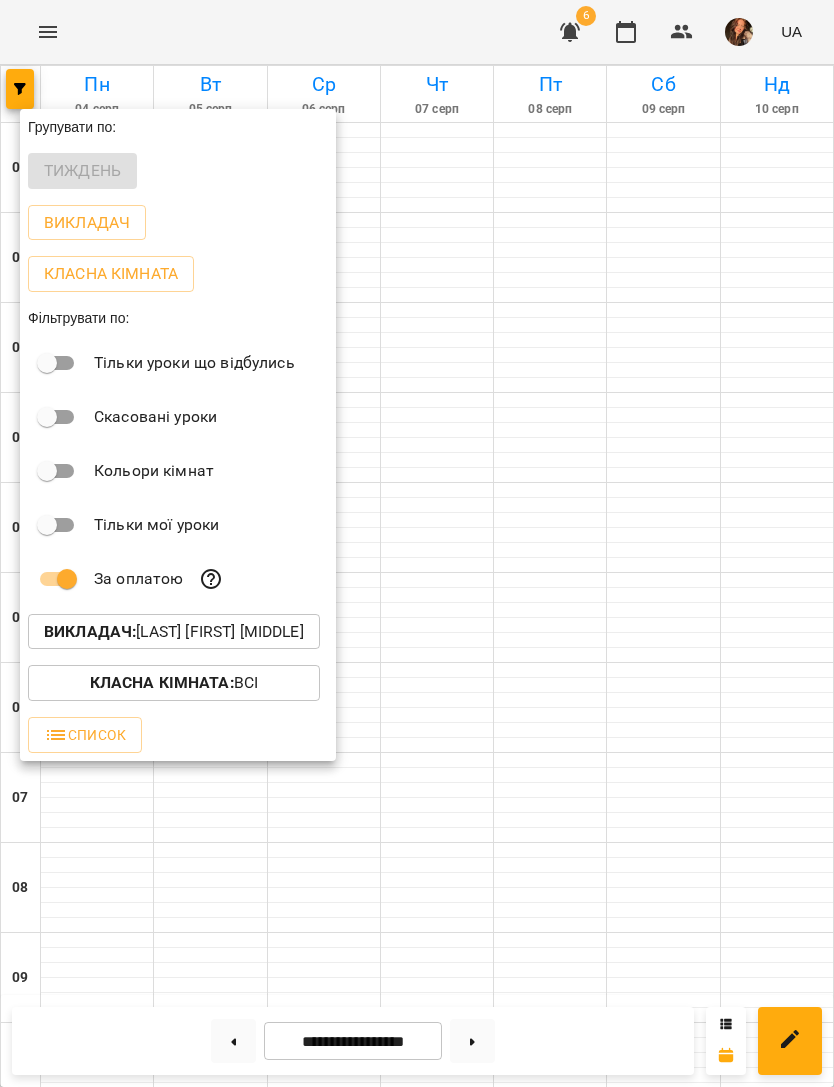 click on "Викладач :  Перепечай Олег Ігорович" at bounding box center [174, 632] 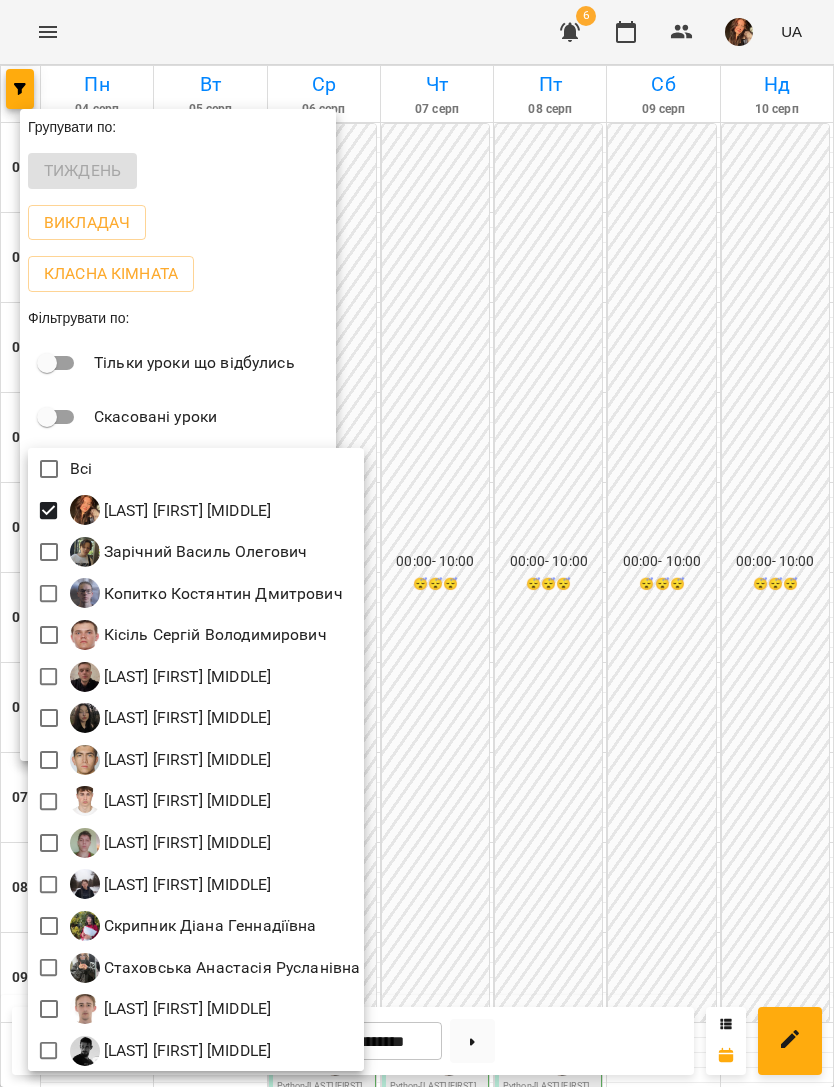 click at bounding box center [417, 543] 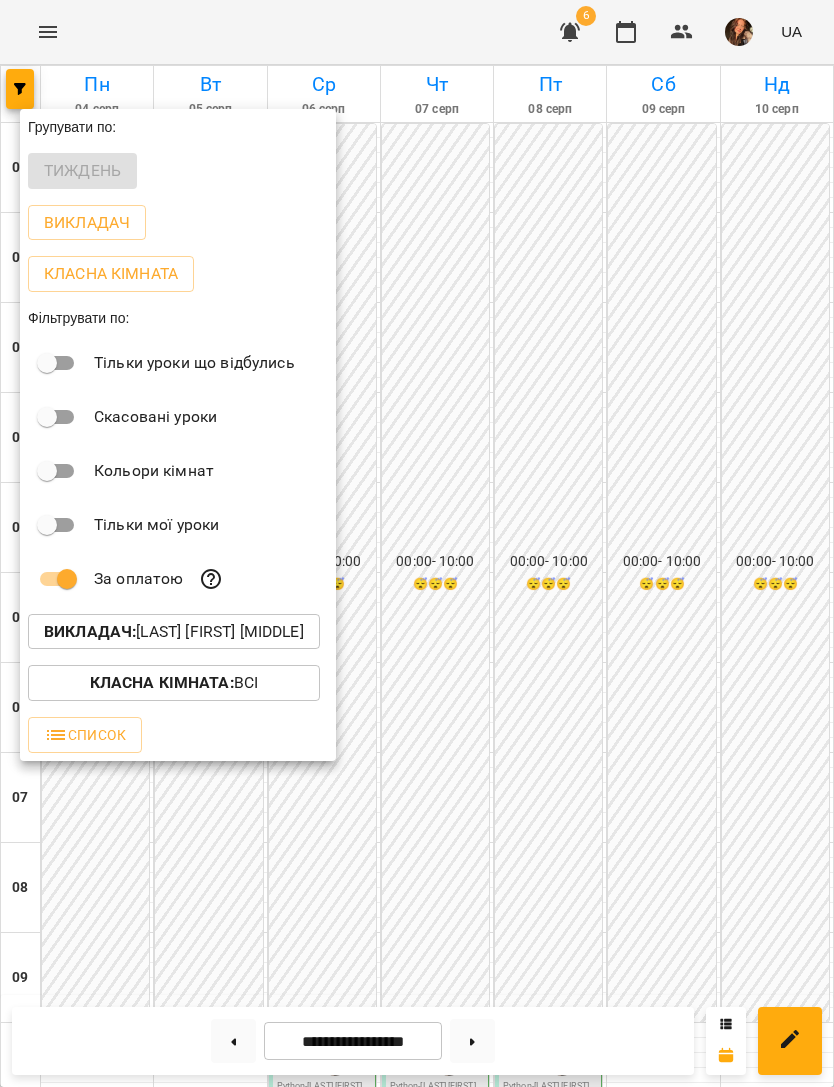 click at bounding box center [417, 543] 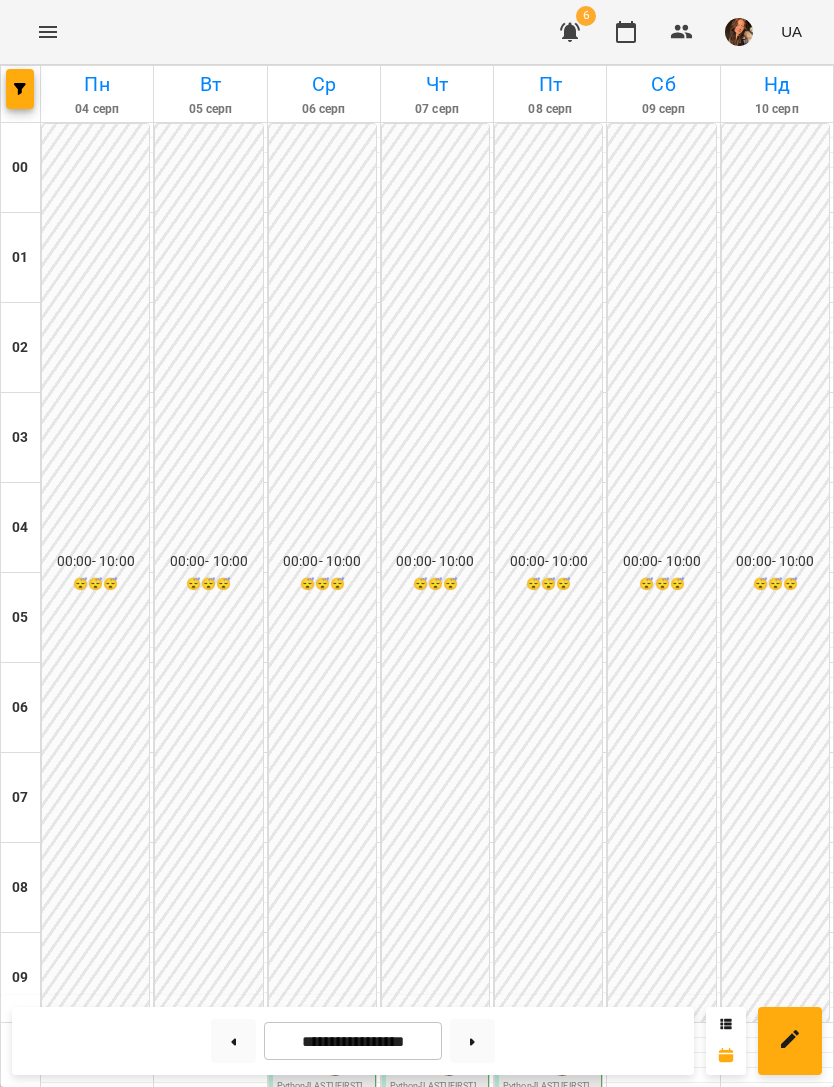 scroll, scrollTop: 659, scrollLeft: 0, axis: vertical 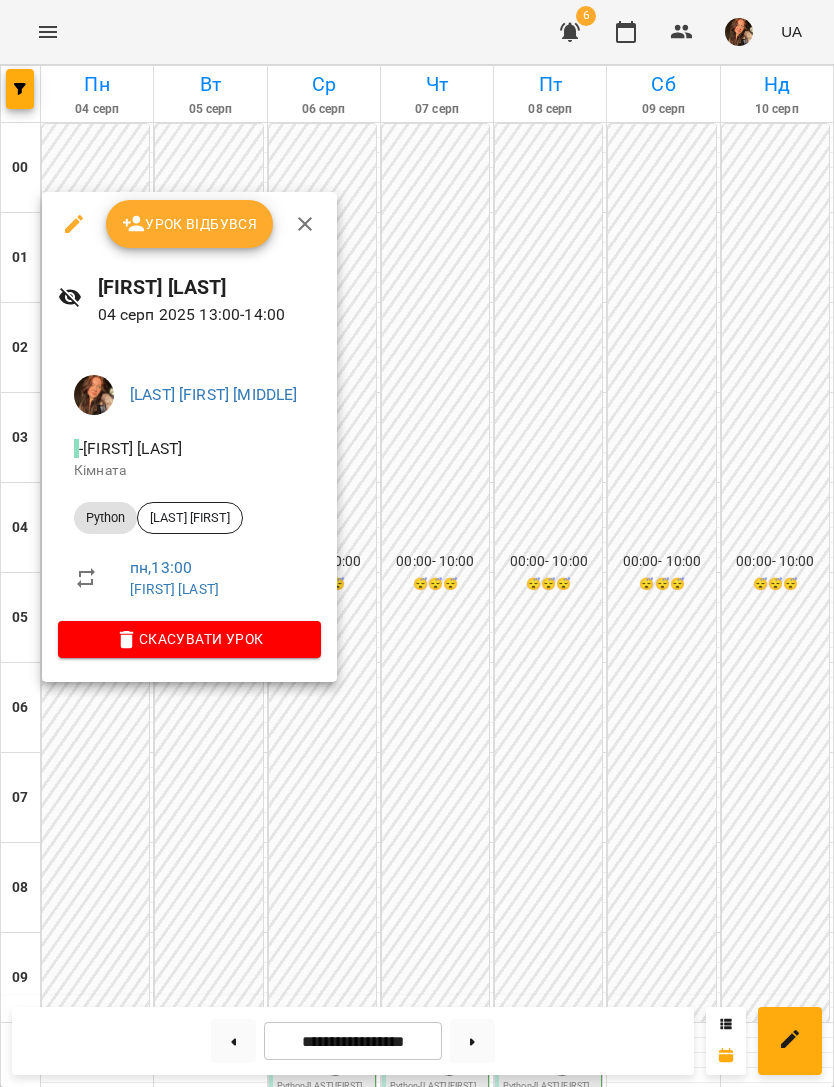 click on "Урок відбувся" at bounding box center (189, 224) 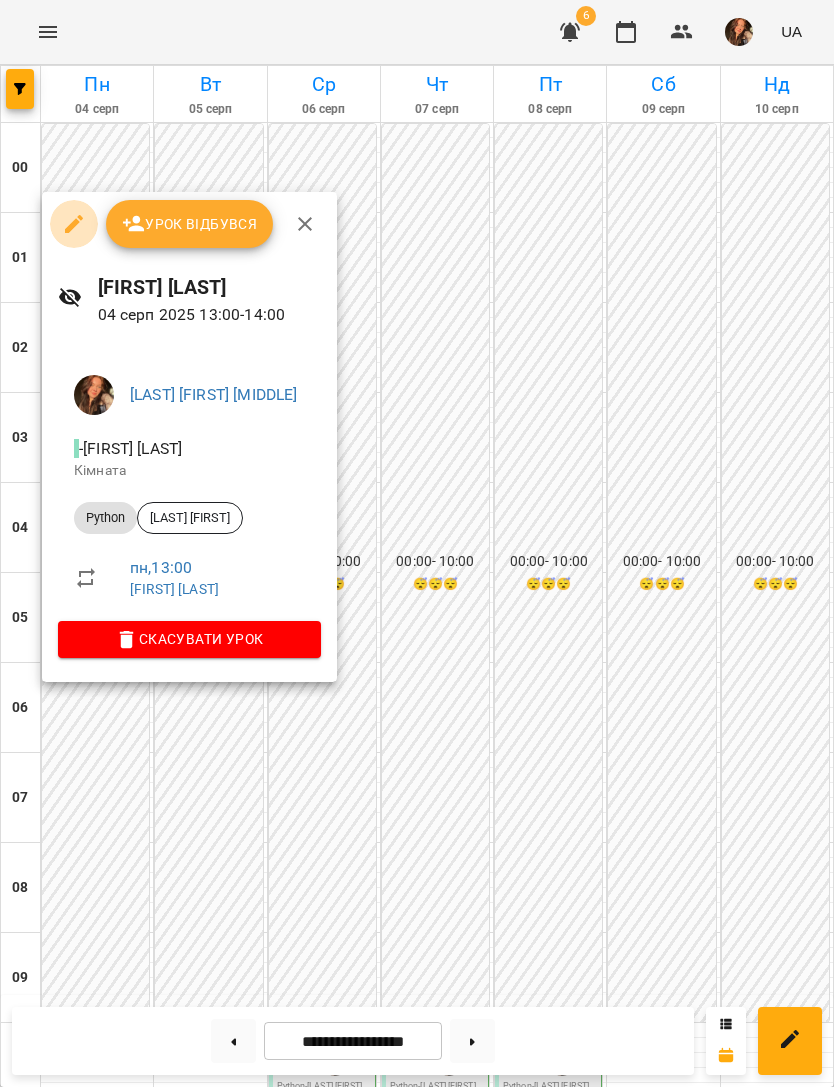 click 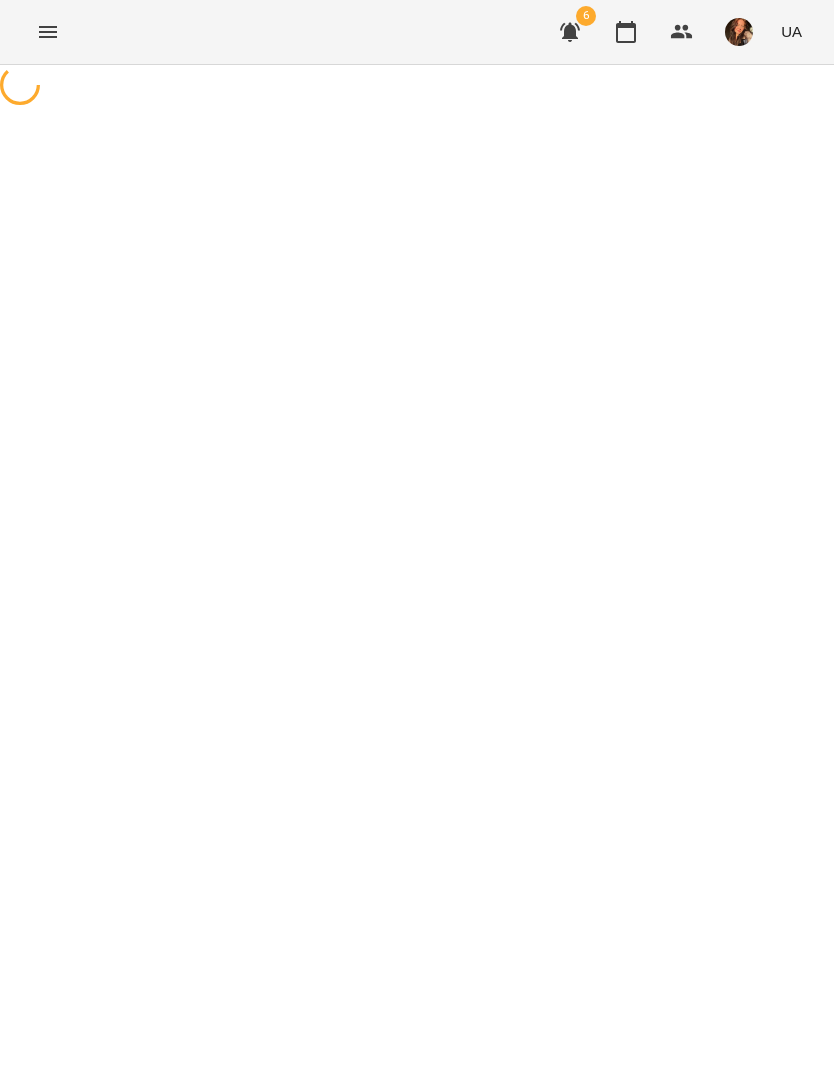 select on "******" 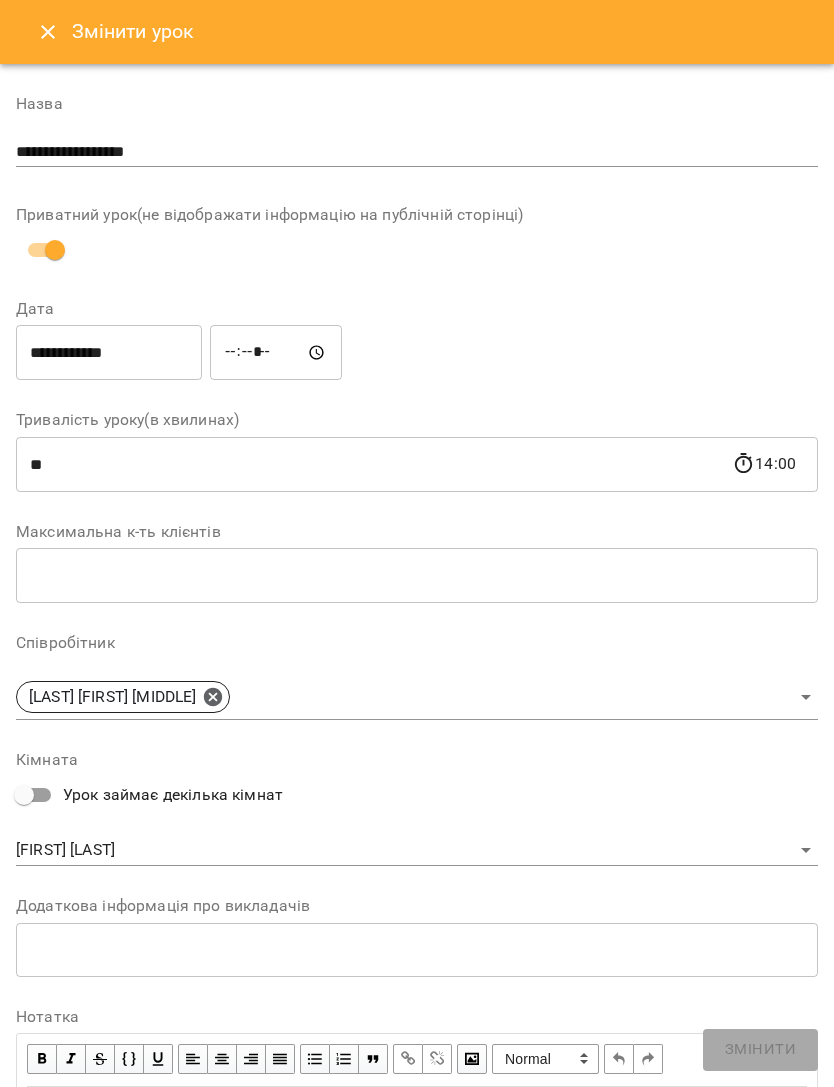 click on "**********" at bounding box center [109, 353] 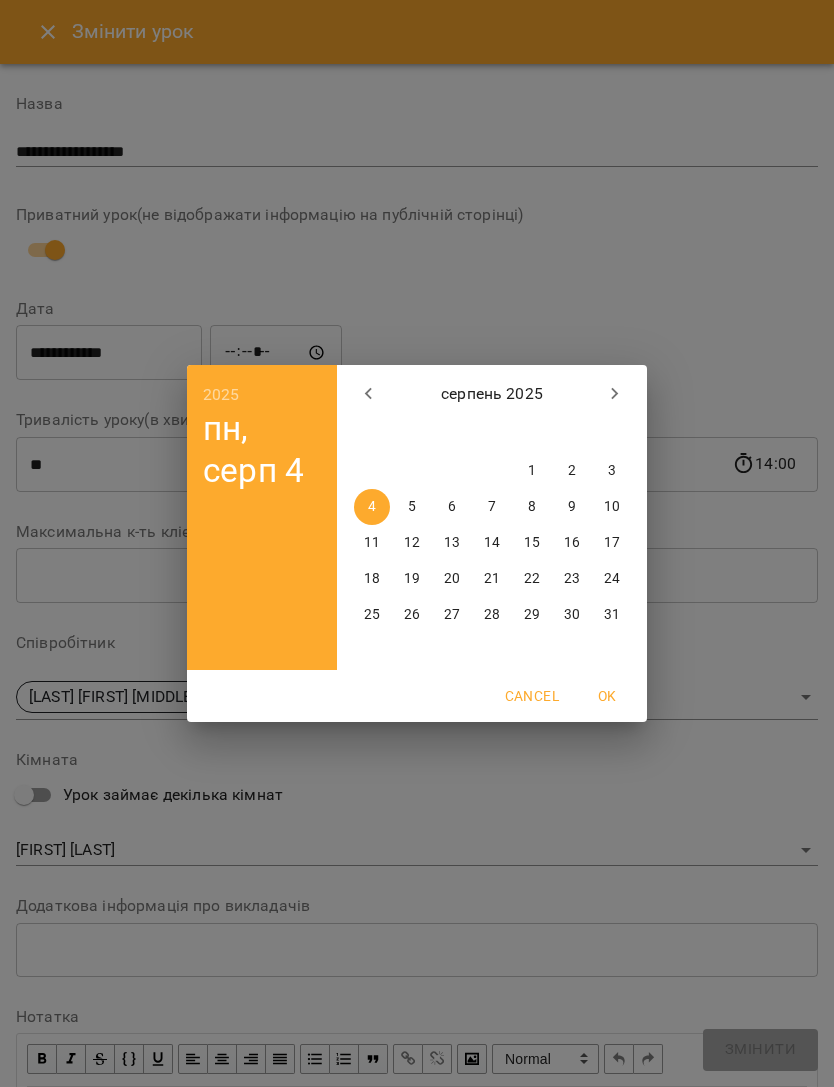 click on "6" at bounding box center [452, 507] 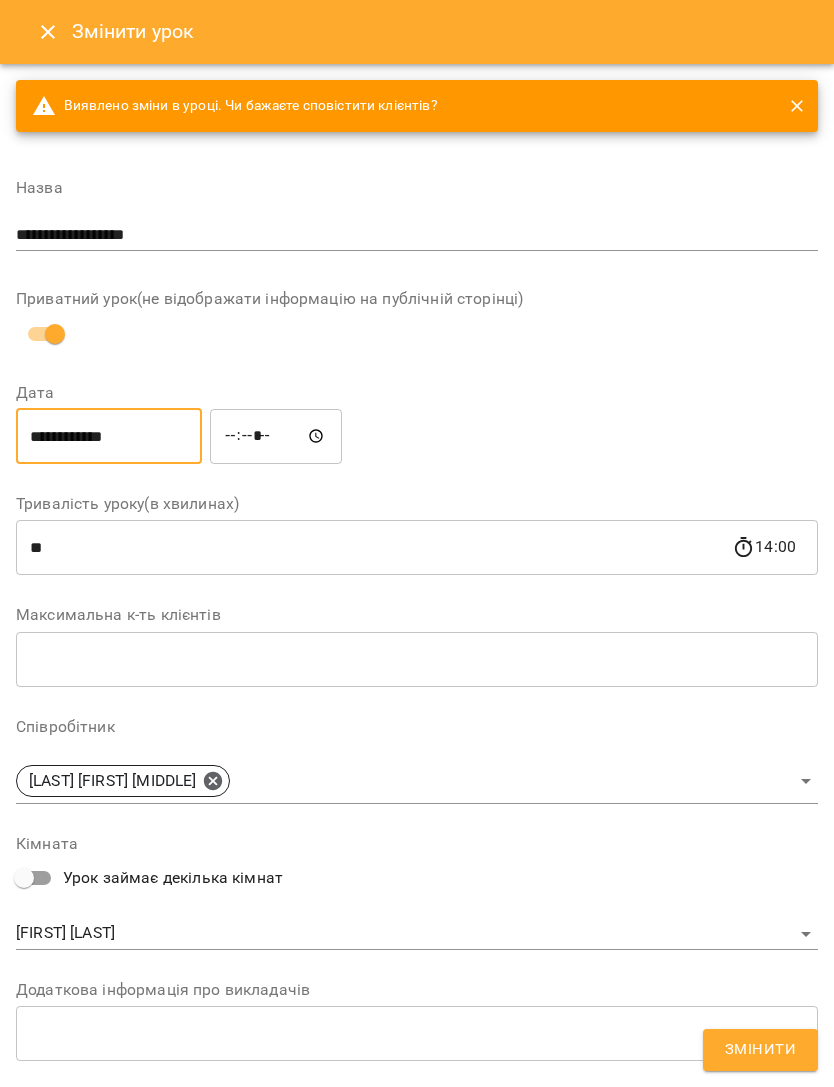 click on "*****" at bounding box center [276, 436] 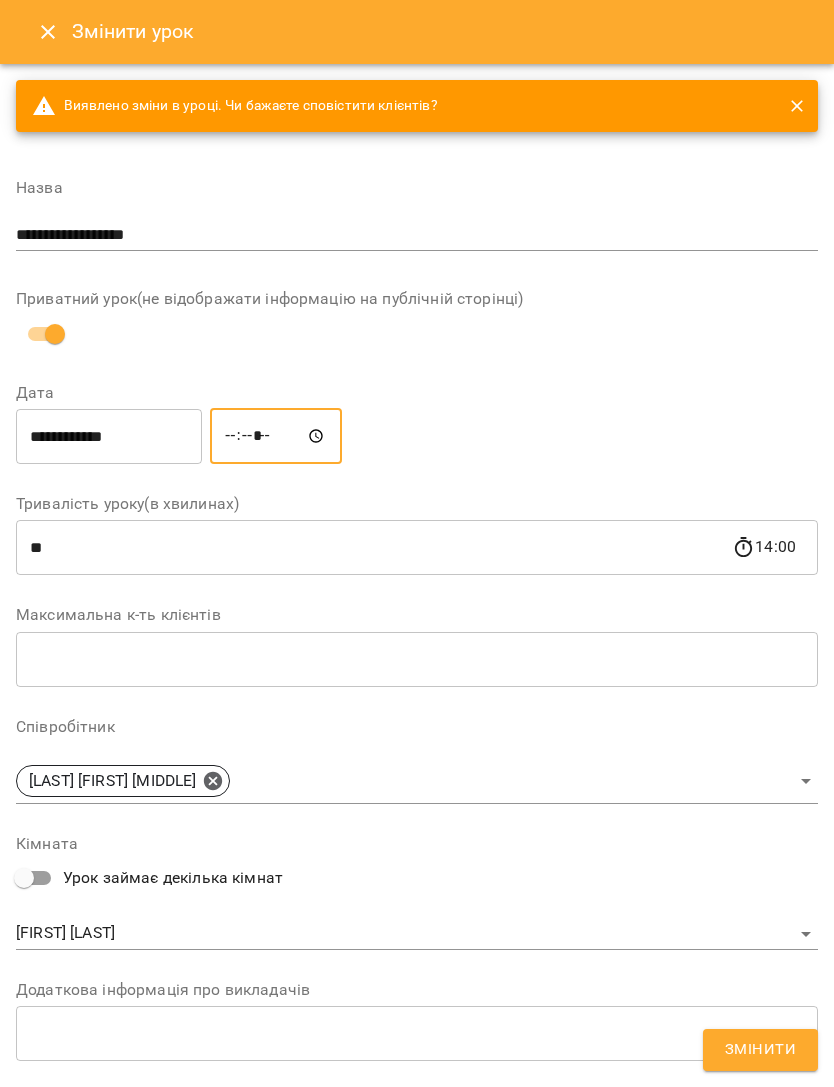 type on "*****" 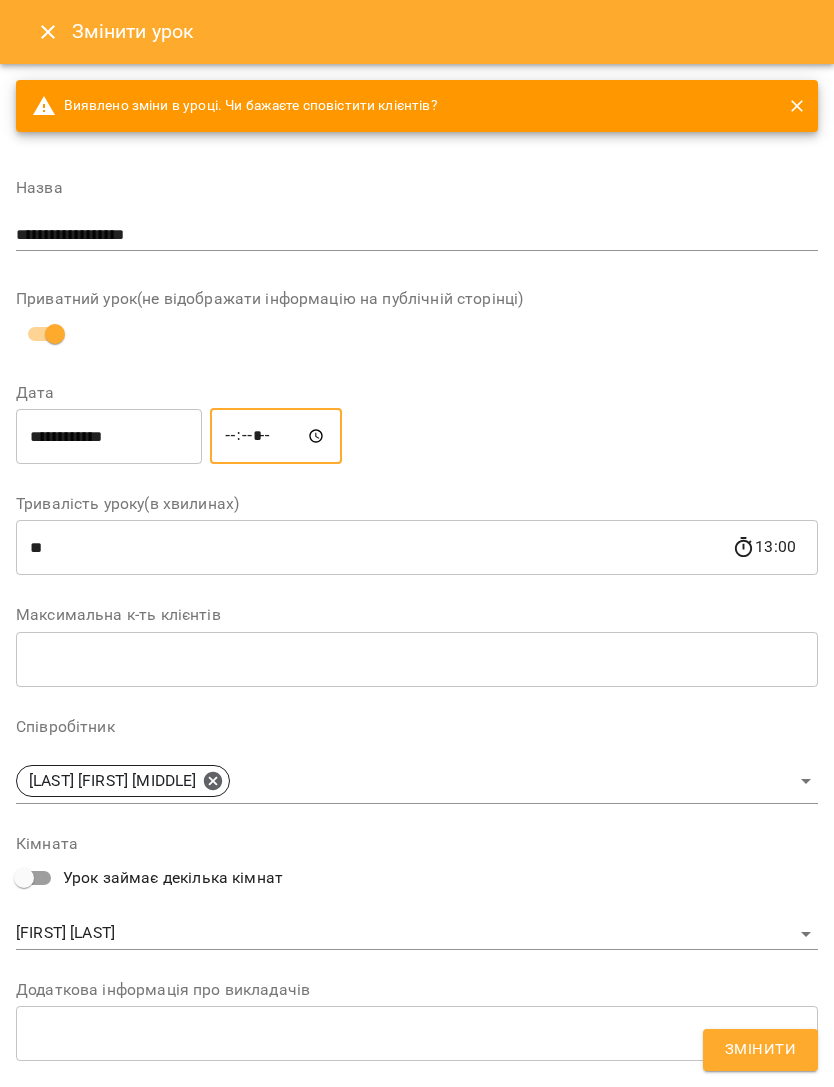 click on "Змінити" at bounding box center [760, 1050] 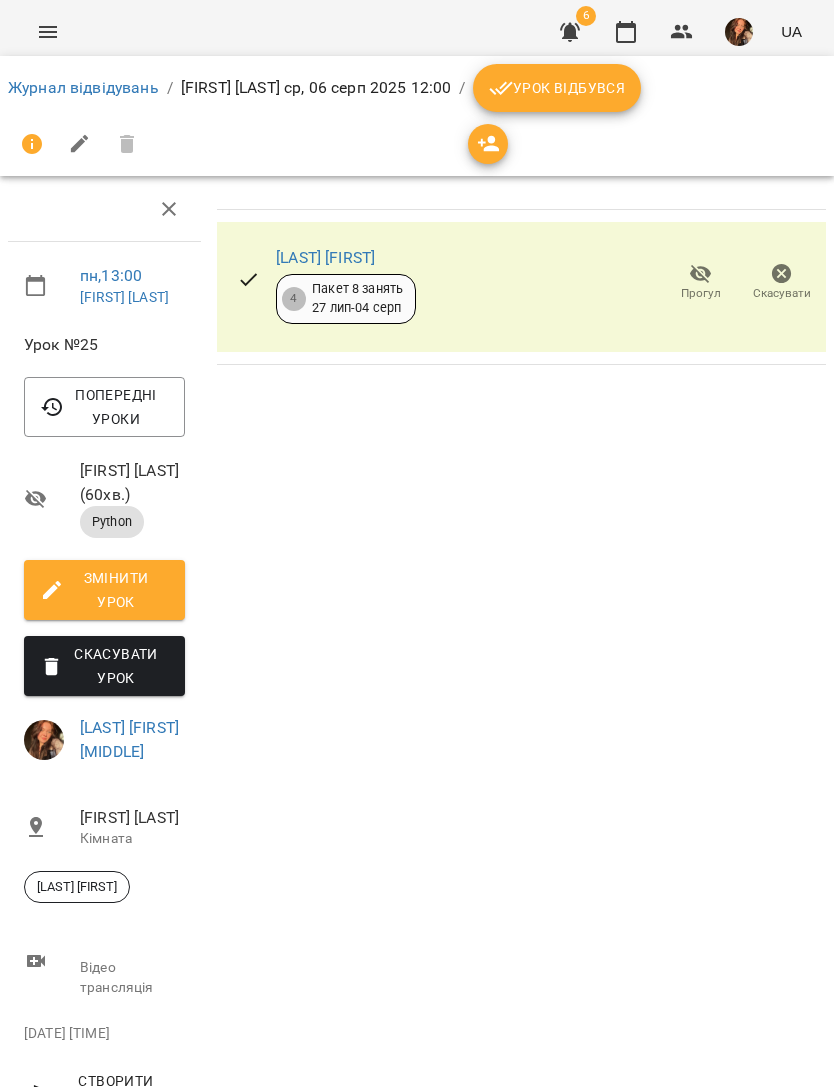 click on "Журнал відвідувань" at bounding box center [83, 87] 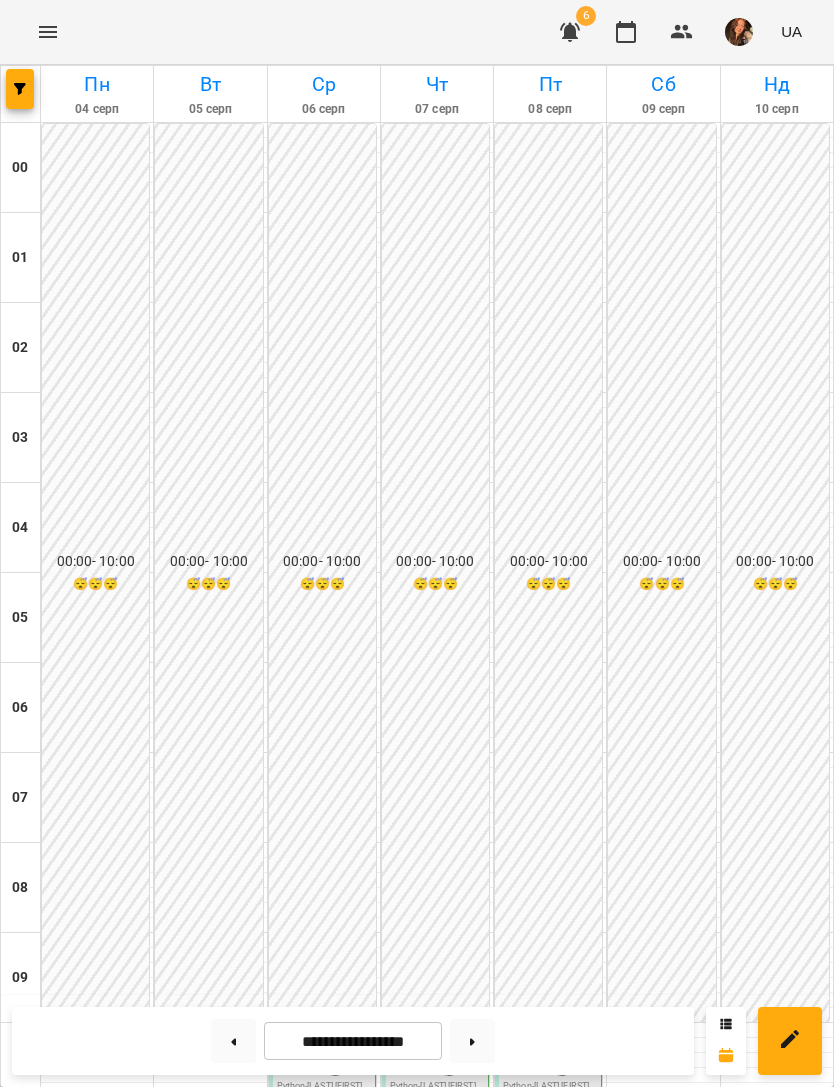 scroll, scrollTop: 872, scrollLeft: 0, axis: vertical 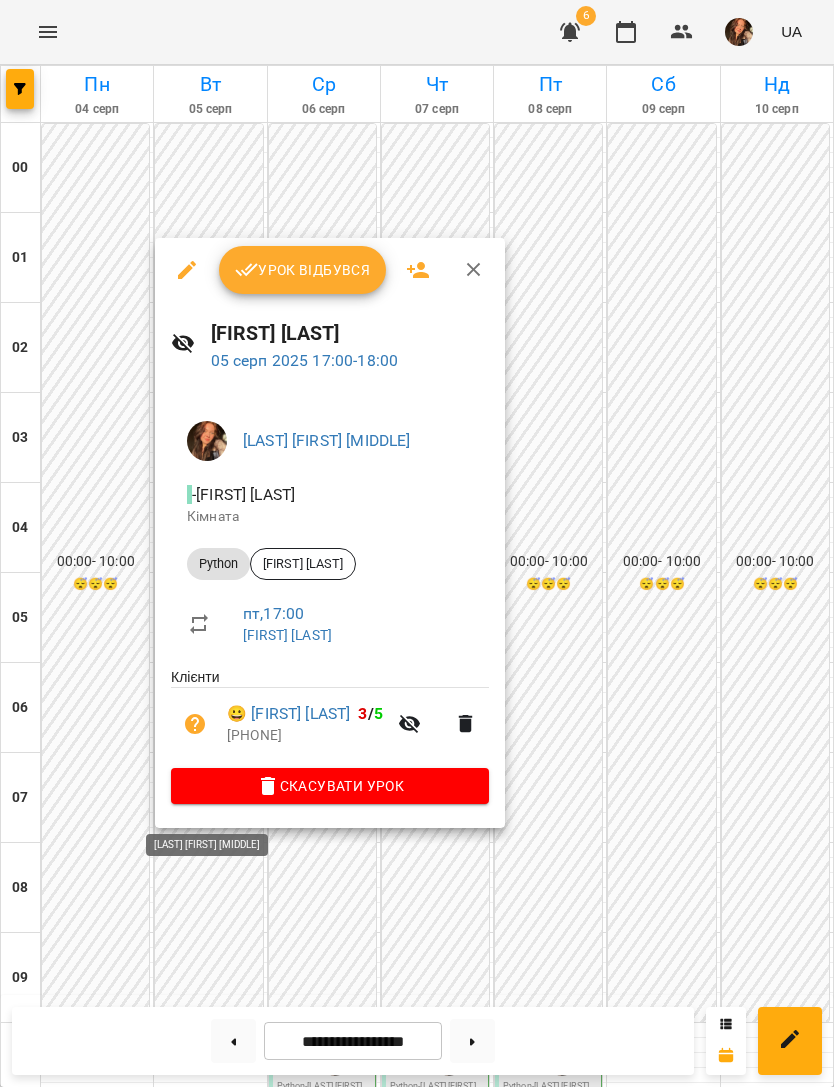 click 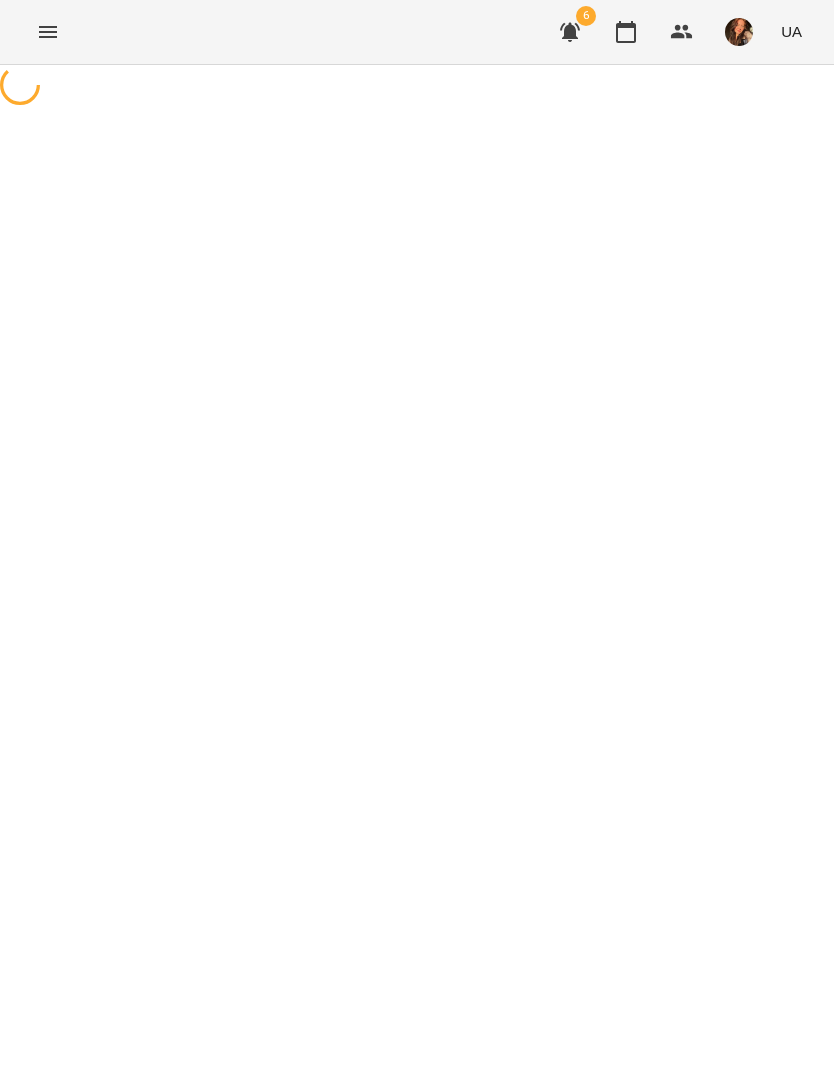 select on "******" 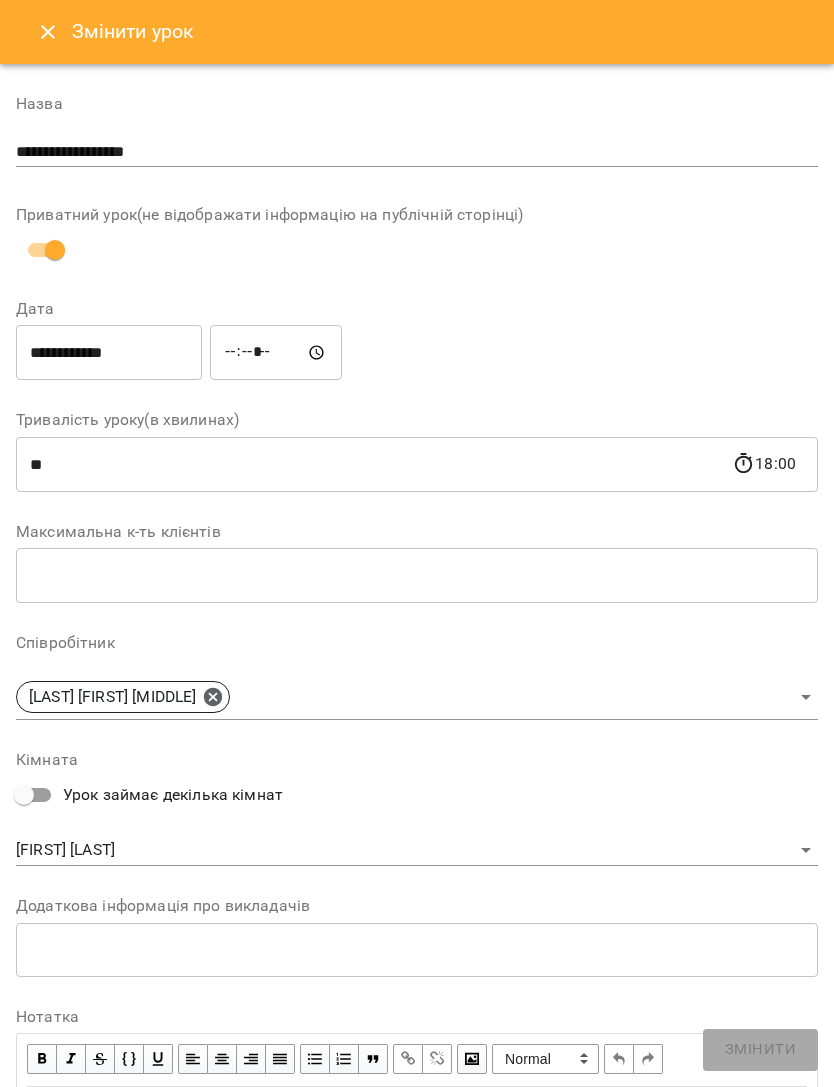 click on "**********" at bounding box center [109, 353] 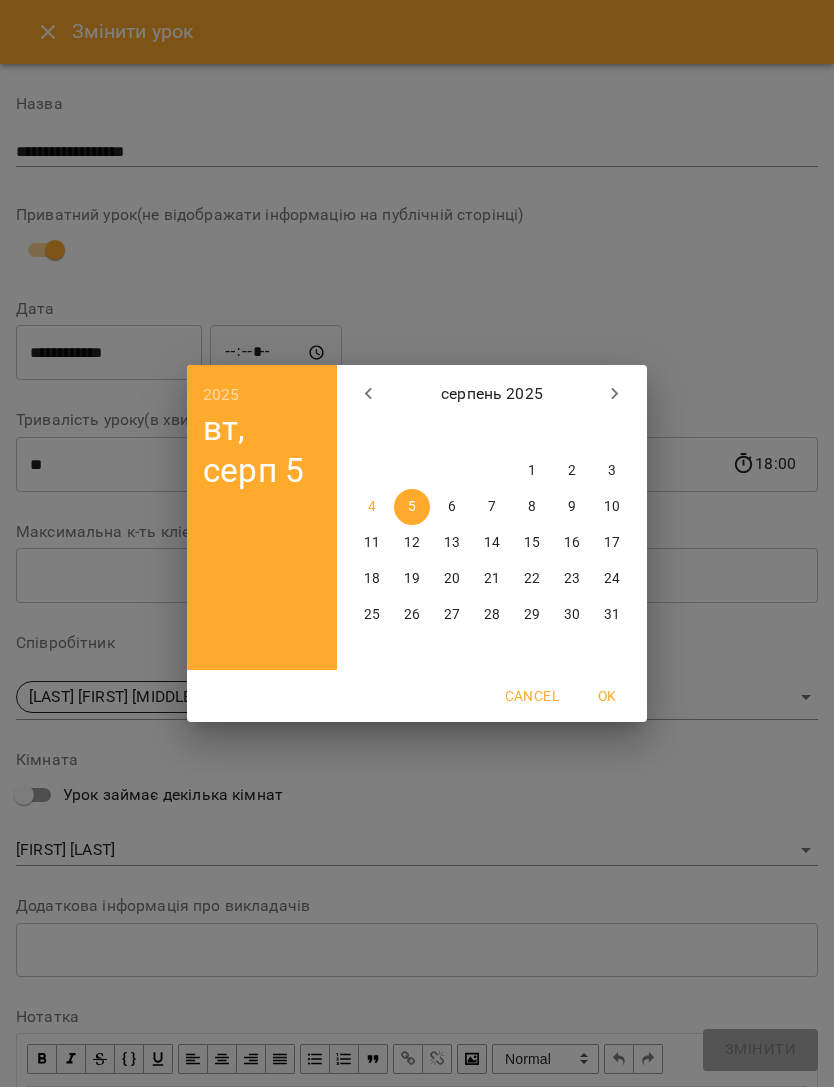 click on "8" at bounding box center (532, 507) 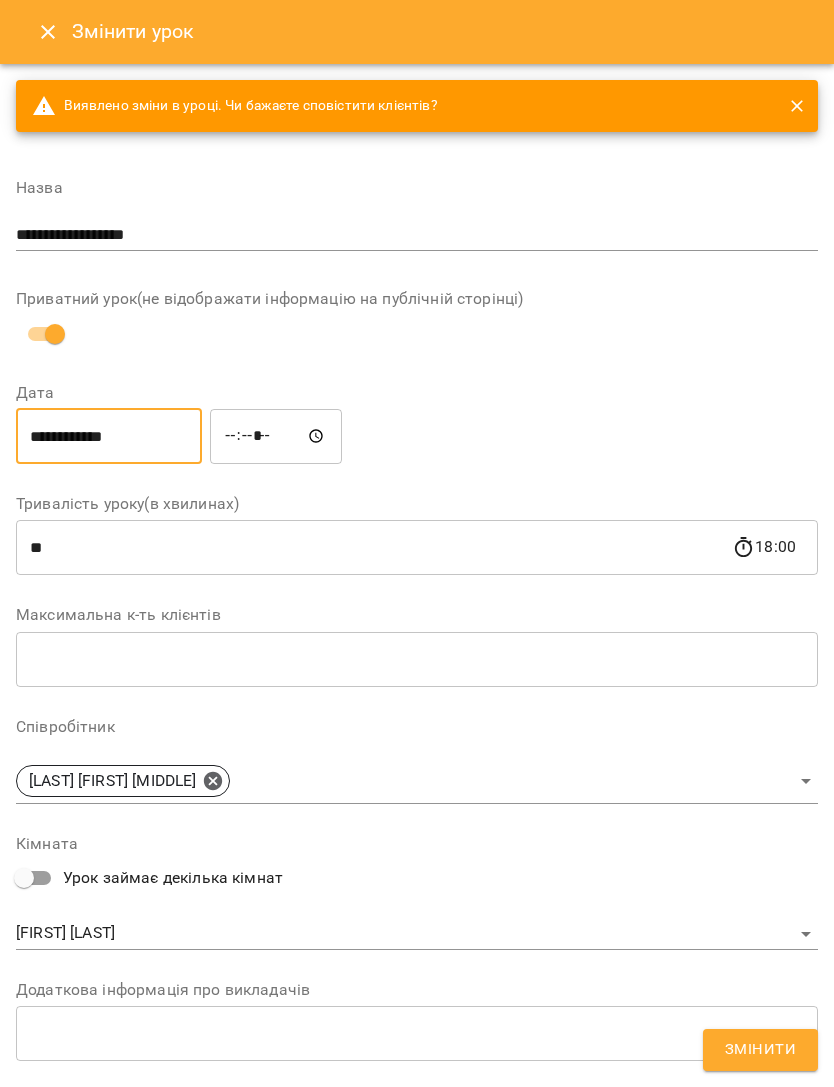 click on "Змінити" at bounding box center [760, 1050] 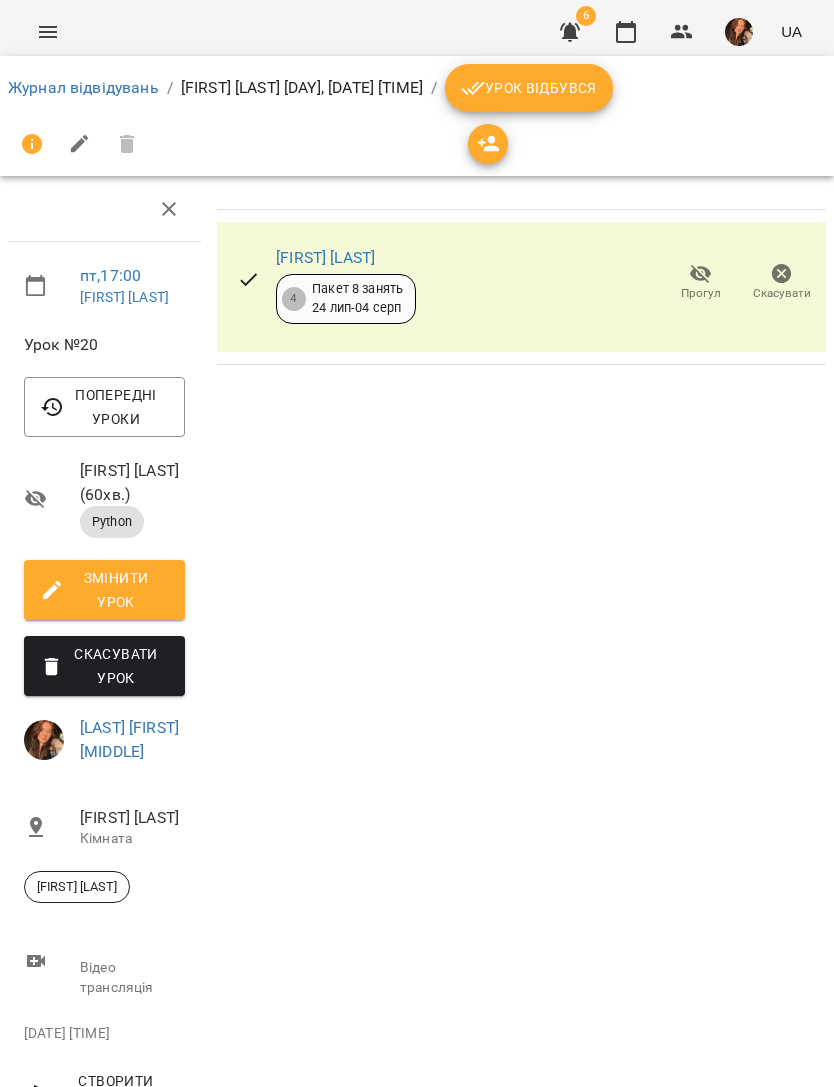click on "Журнал відвідувань" at bounding box center (83, 87) 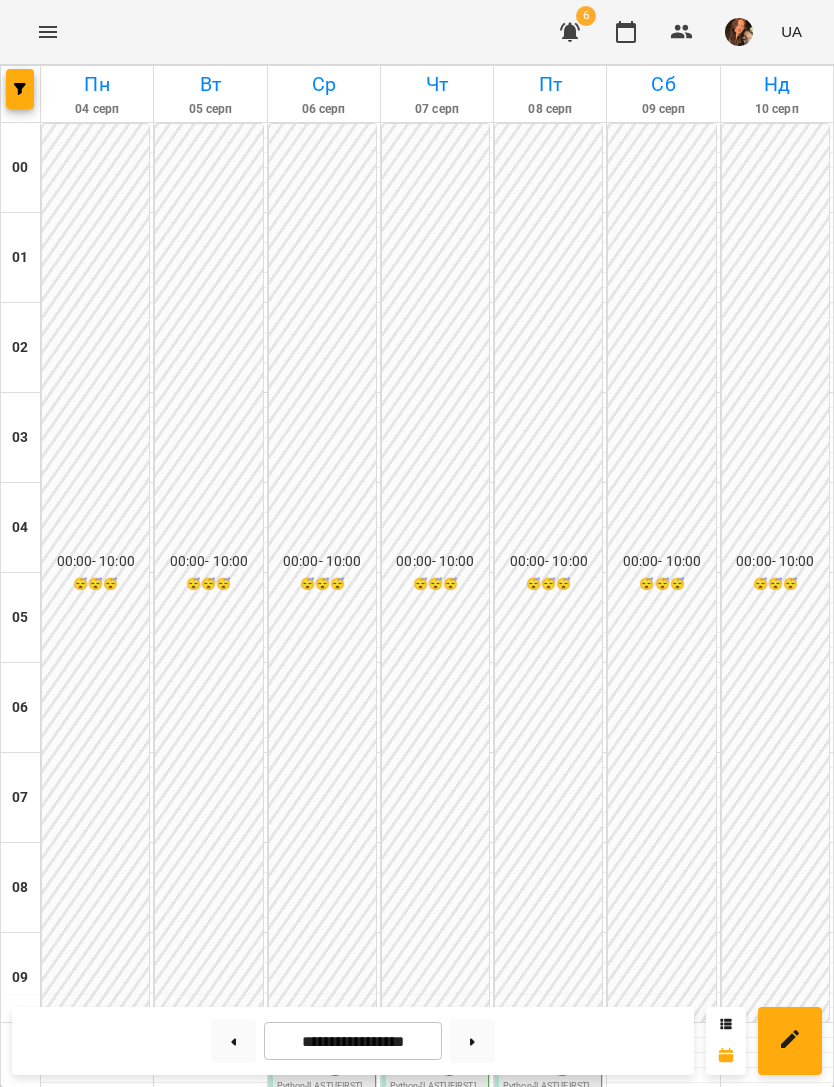 scroll, scrollTop: 777, scrollLeft: 0, axis: vertical 